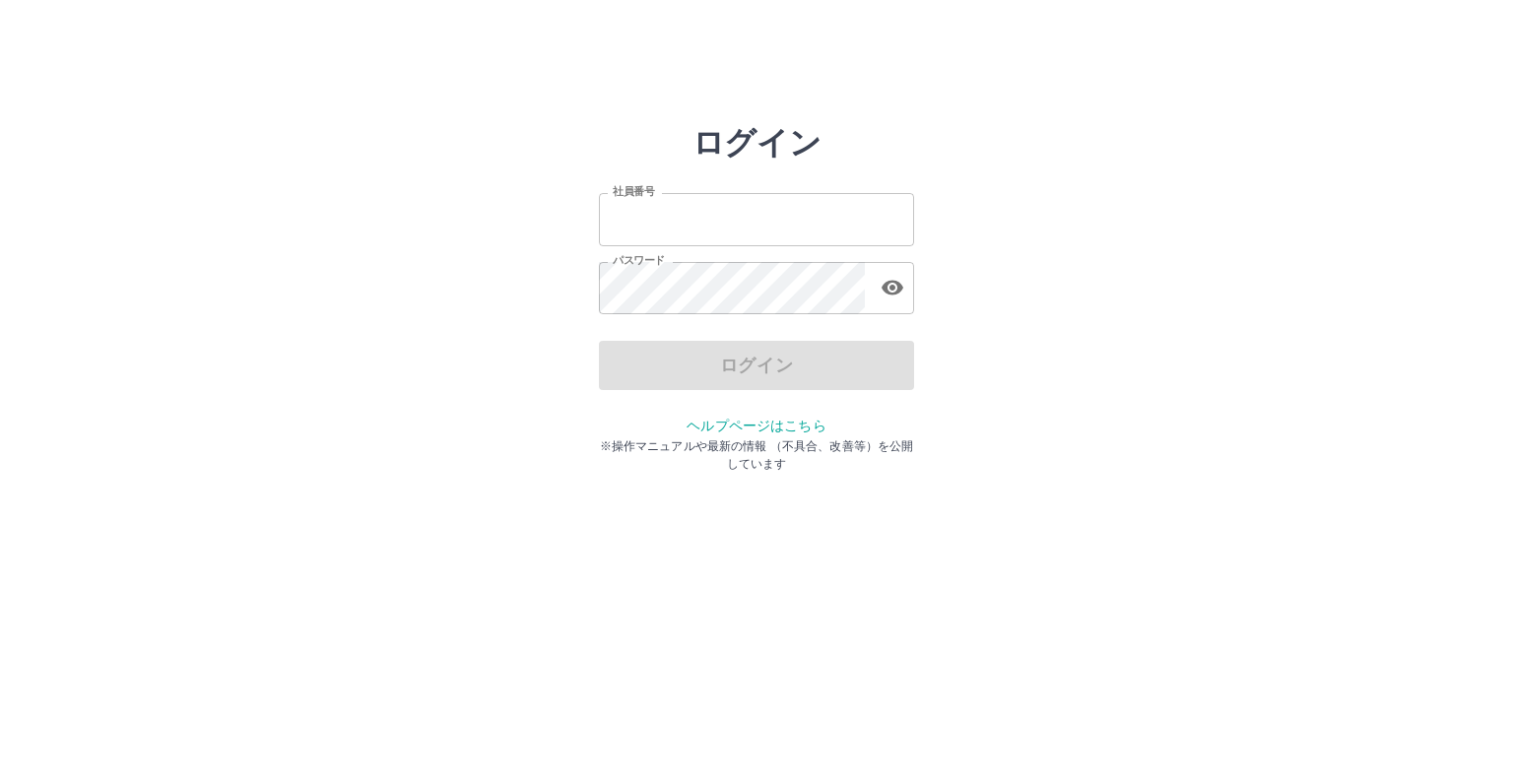 scroll, scrollTop: 0, scrollLeft: 0, axis: both 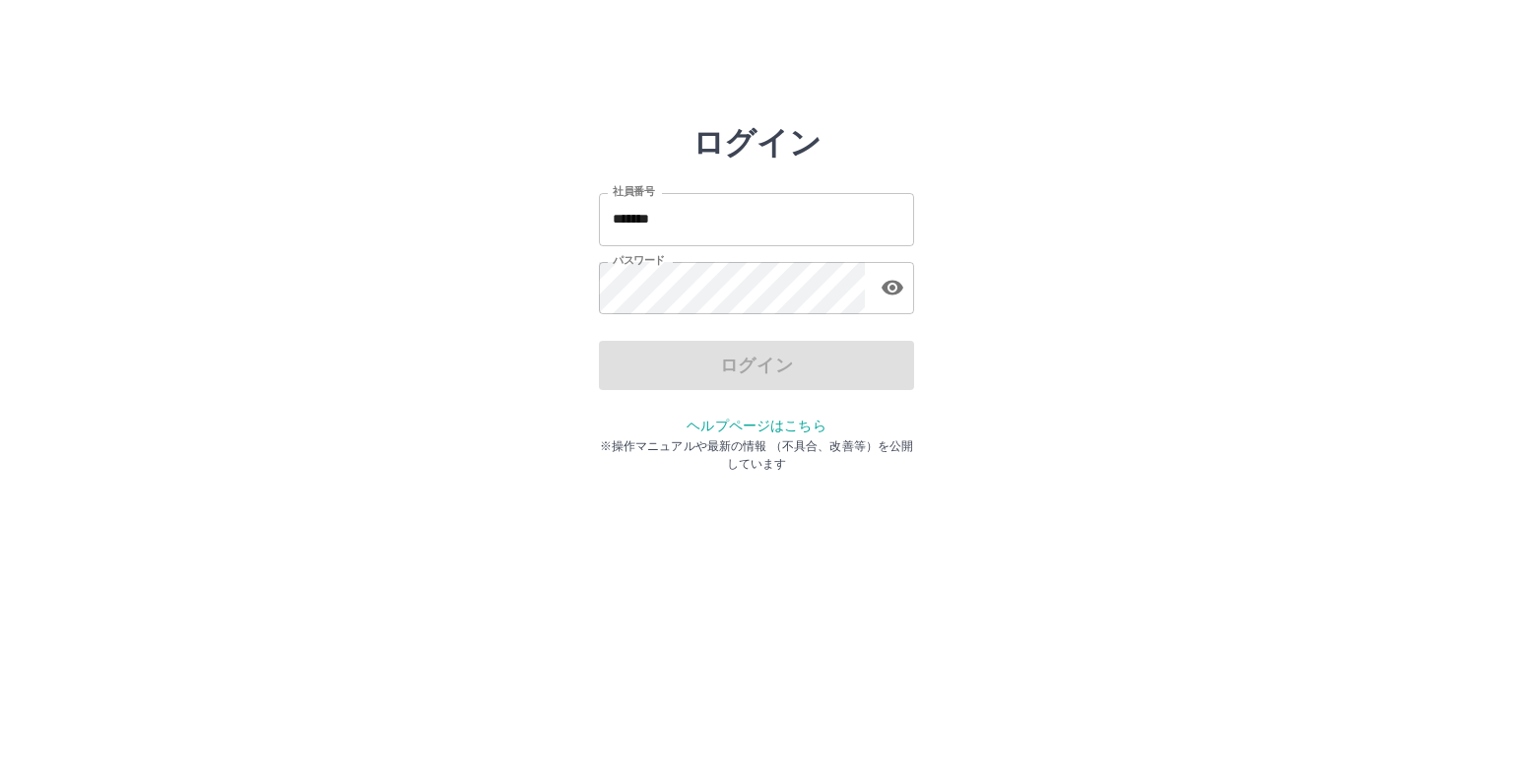 click on "ログイン 社員番号 ******* 社員番号 パスワード パスワード ログイン ヘルプページはこちら ※操作マニュアルや最新の情報 （不具合、改善等）を公開しています" at bounding box center [756, 282] 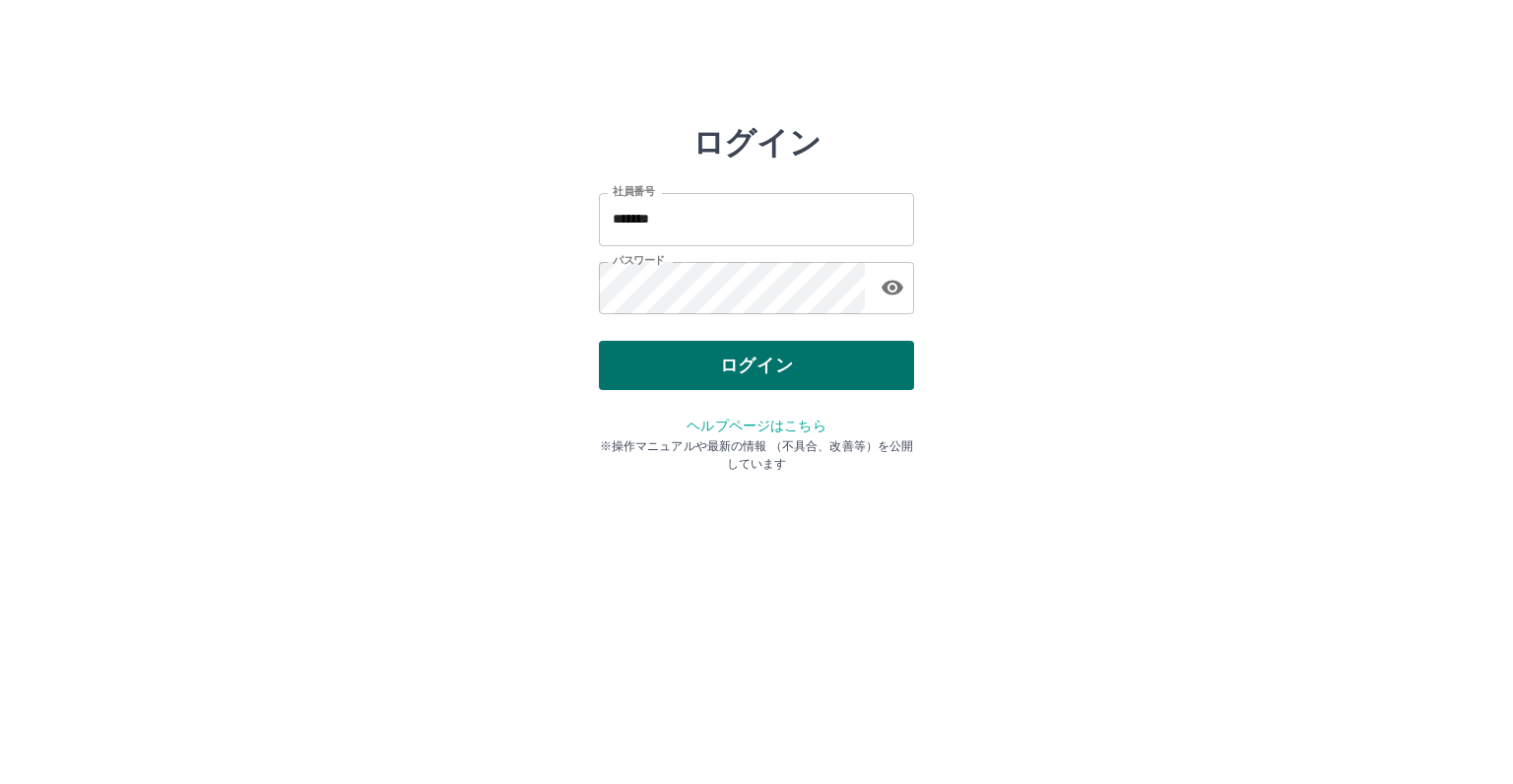 click on "ログイン" at bounding box center [756, 365] 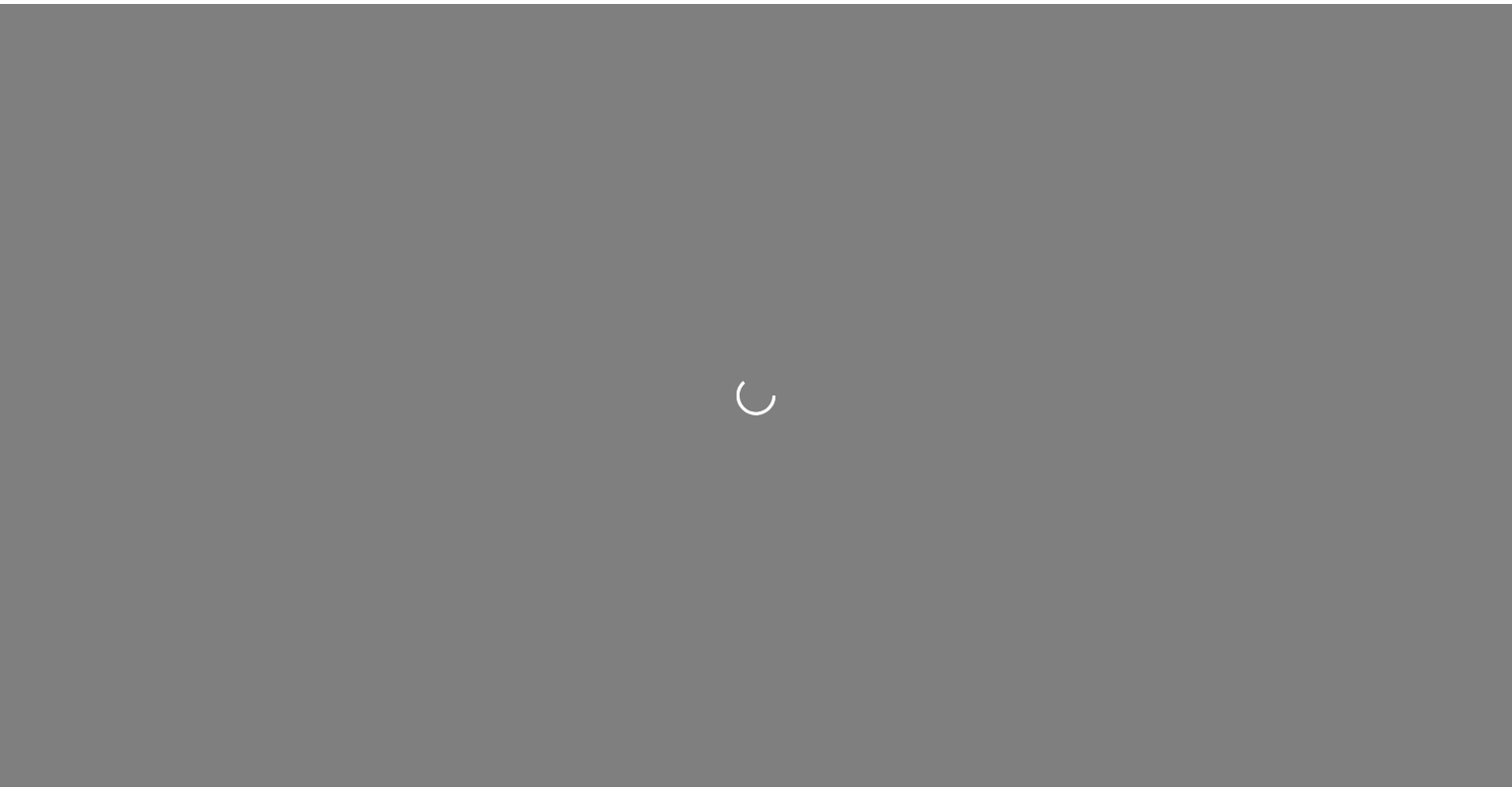 scroll, scrollTop: 0, scrollLeft: 0, axis: both 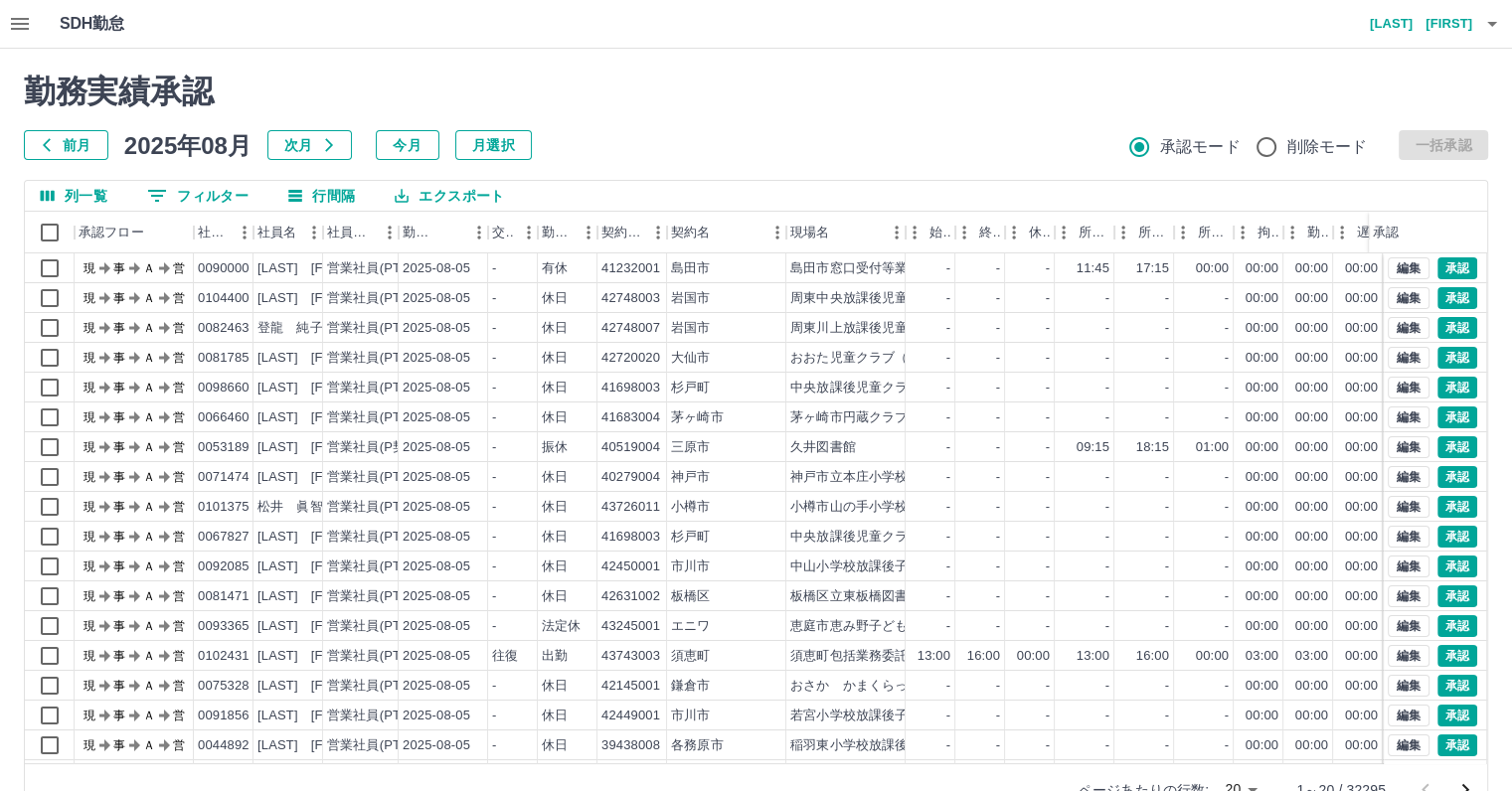 click 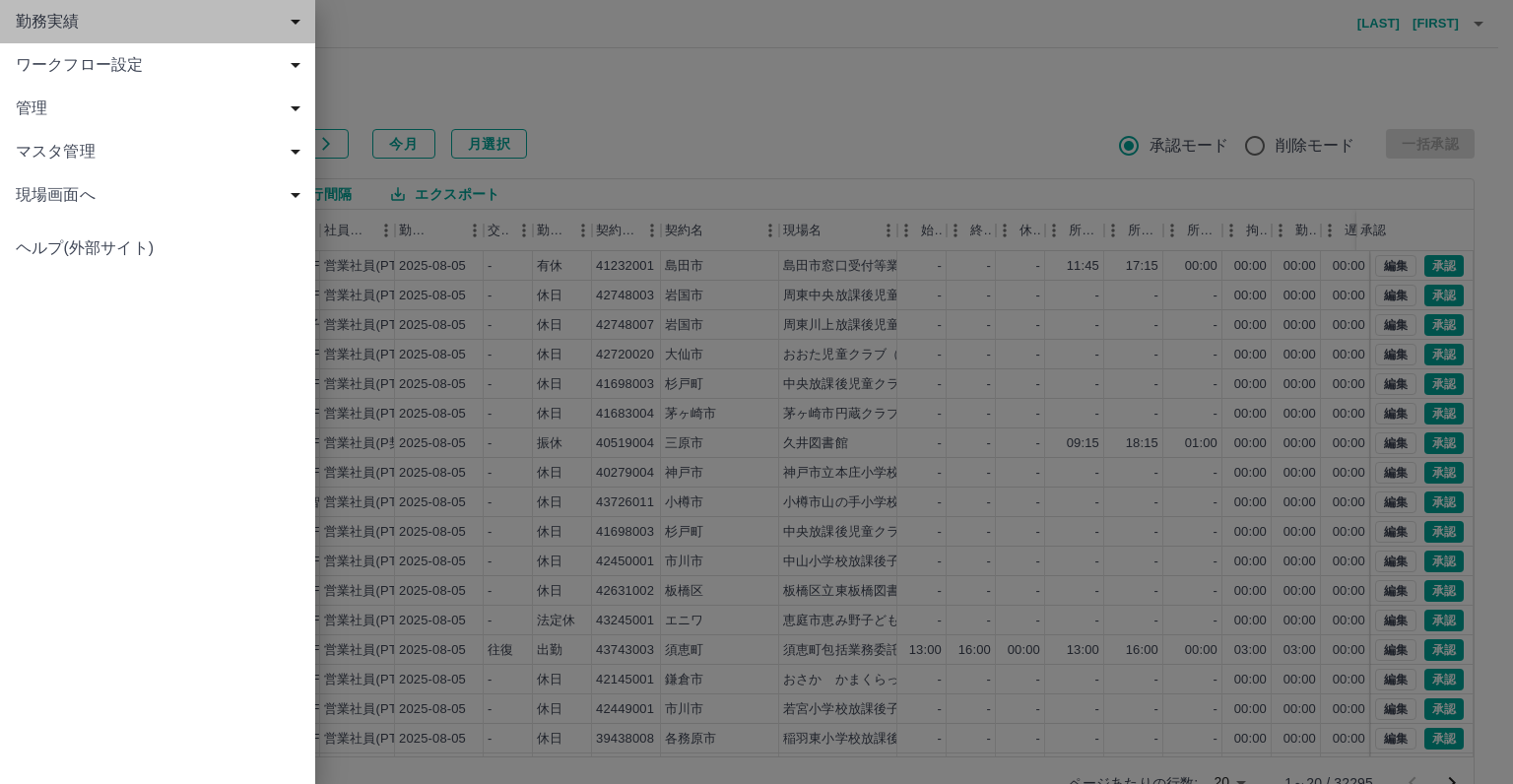 click on "勤務実績" at bounding box center (162, 22) 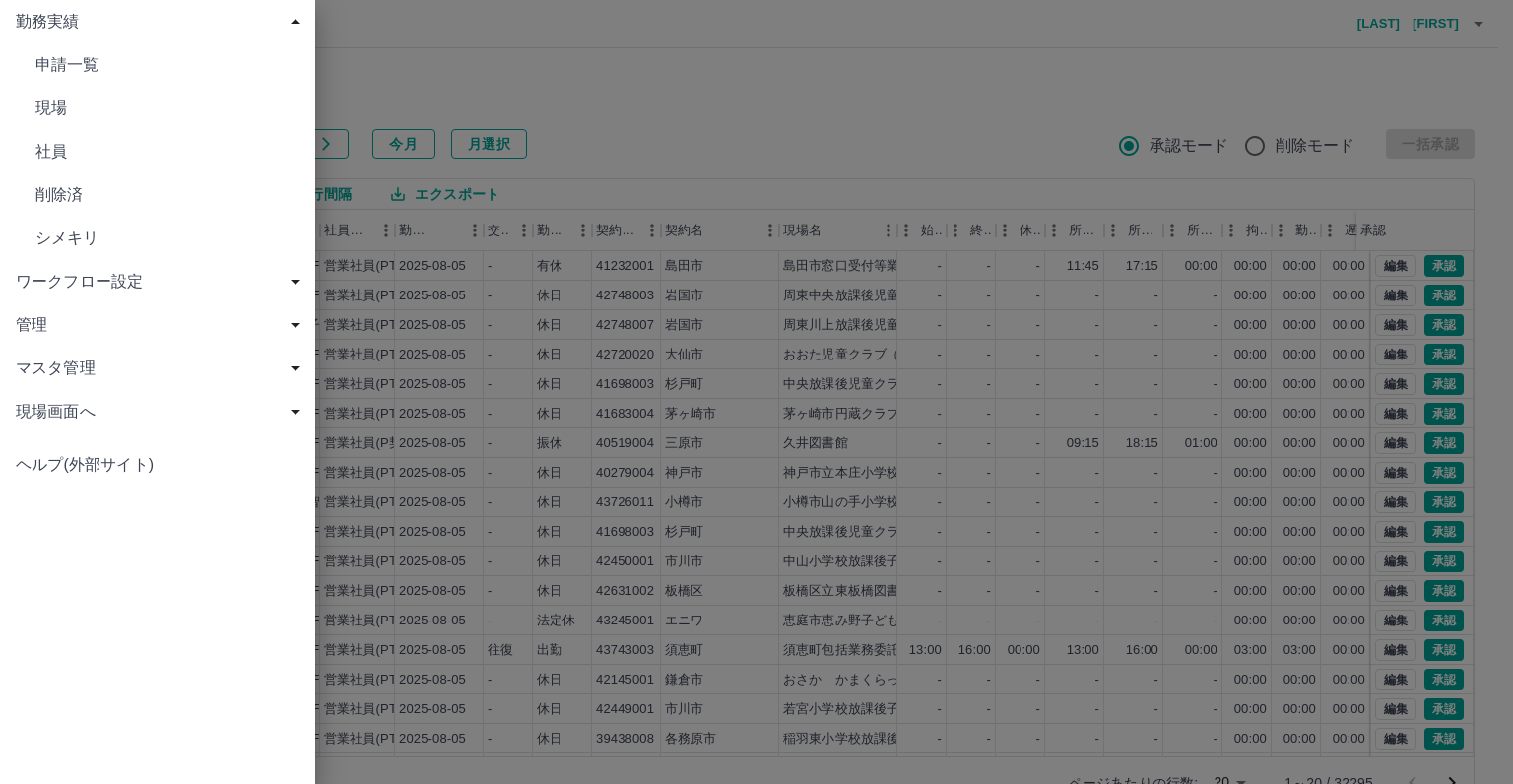 click on "シメキリ" at bounding box center (167, 238) 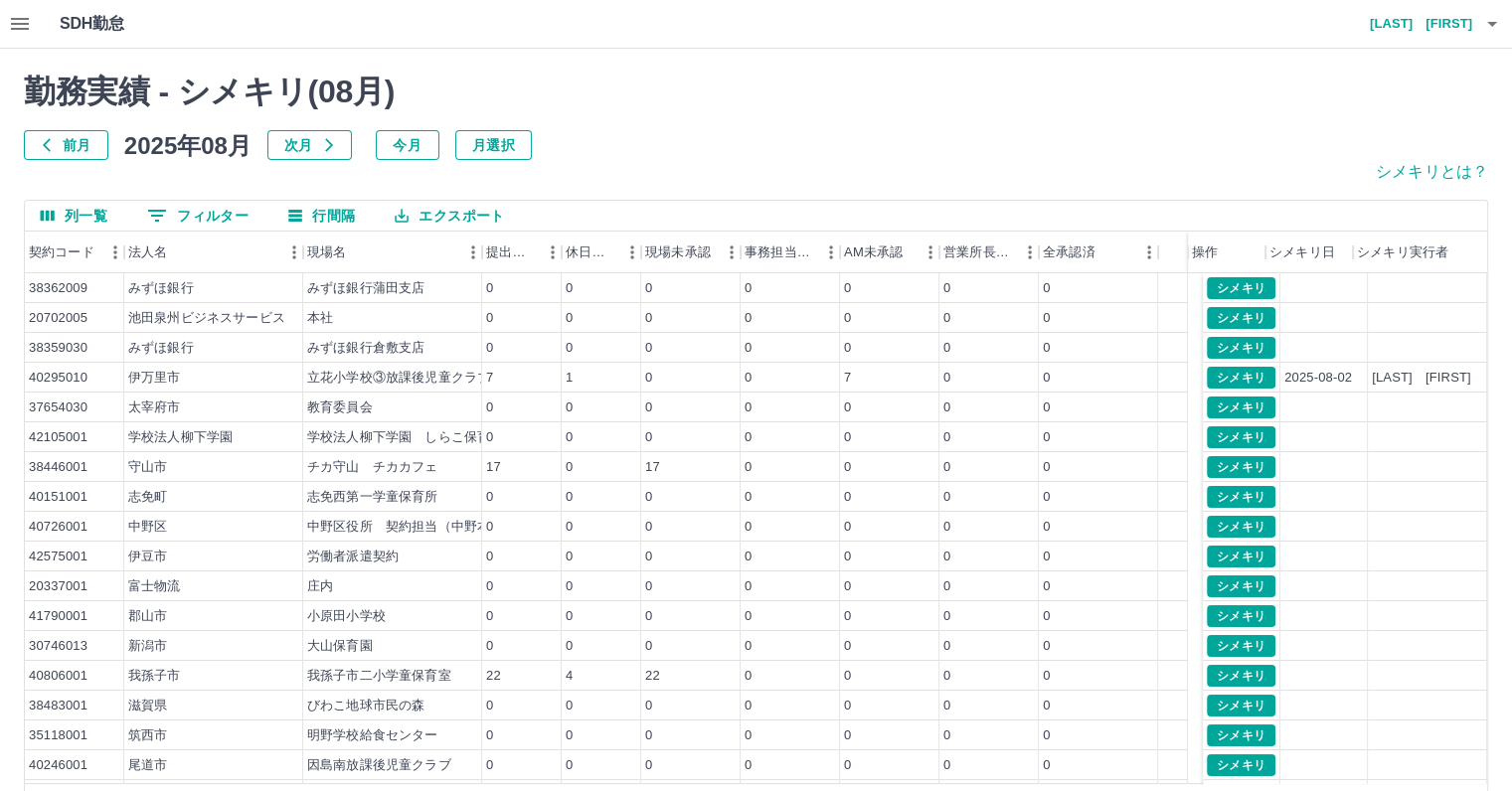 click on "0 フィルター" at bounding box center (198, 216) 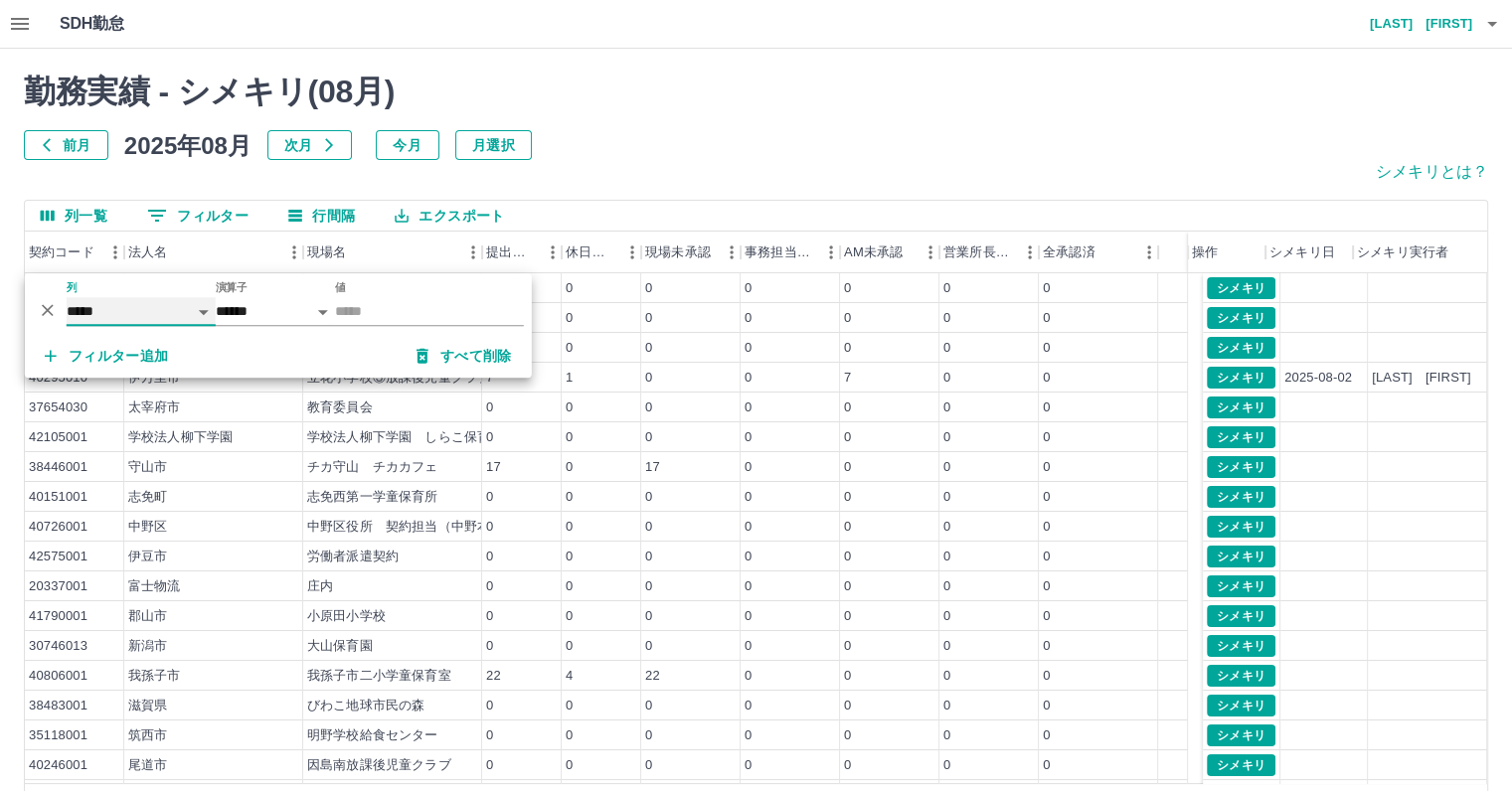click on "***** *** ***" at bounding box center (141, 311) 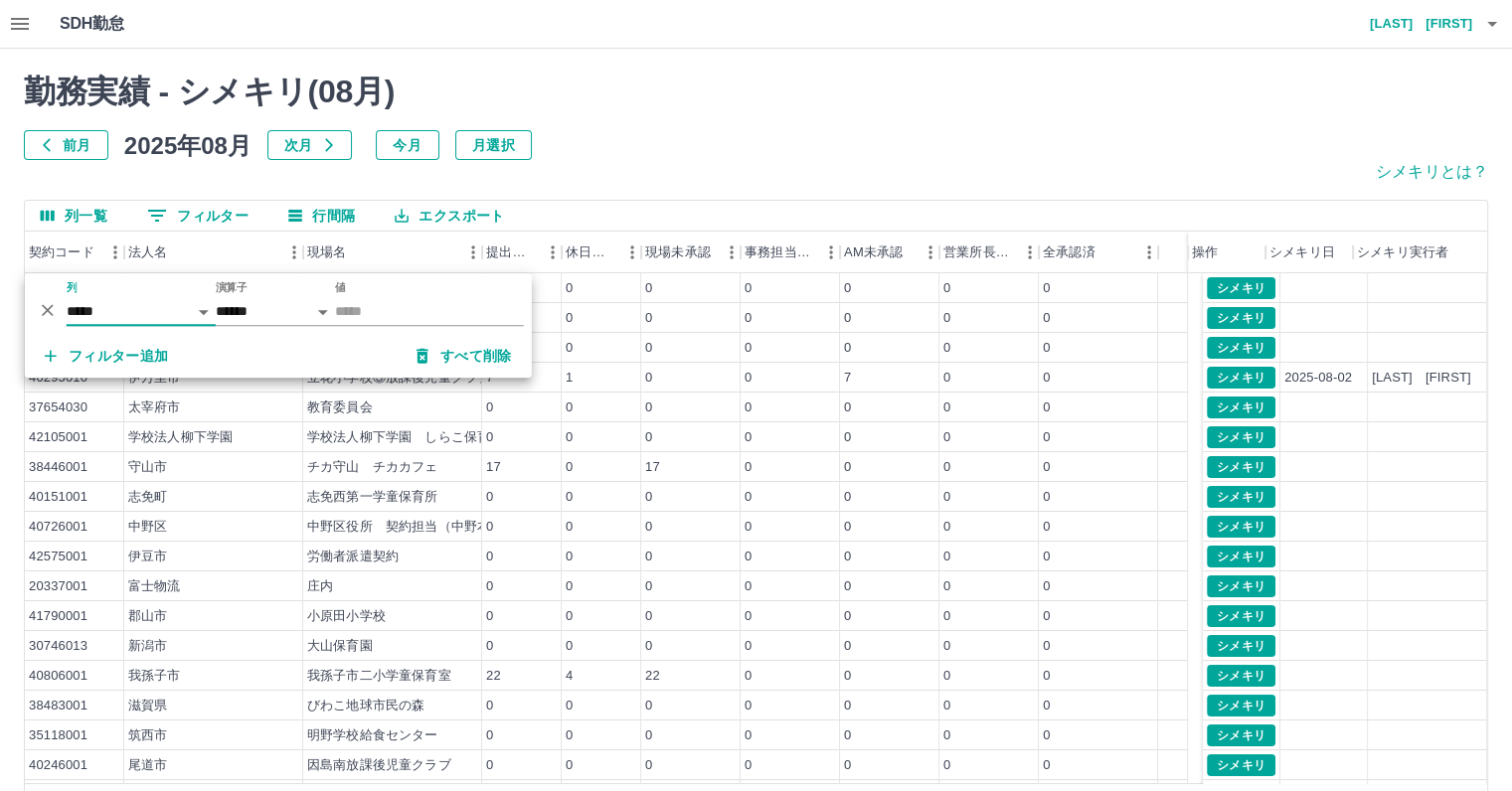 click on "勤務実績 - シメキリ( 08 月)" at bounding box center [756, 91] 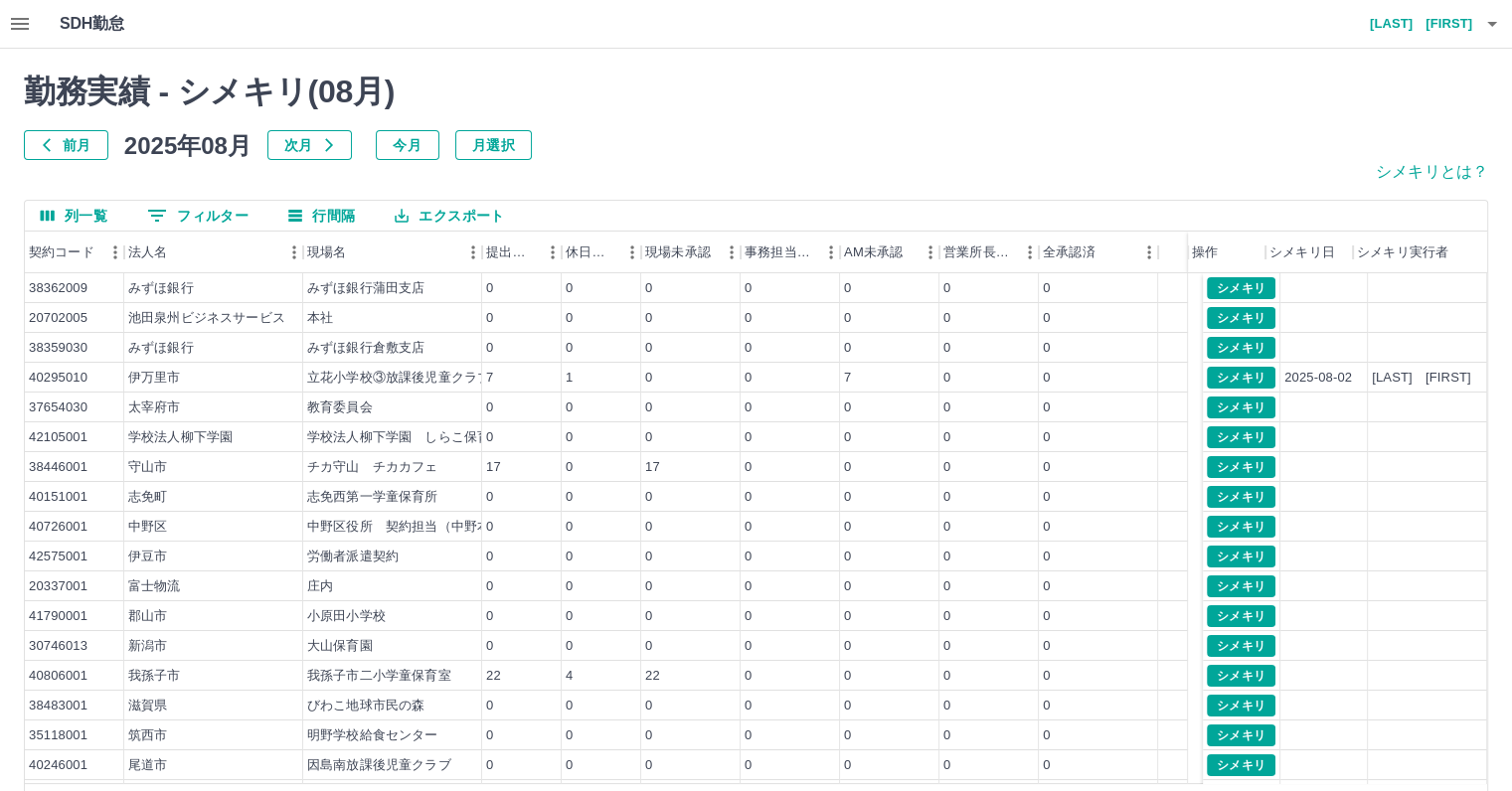 type 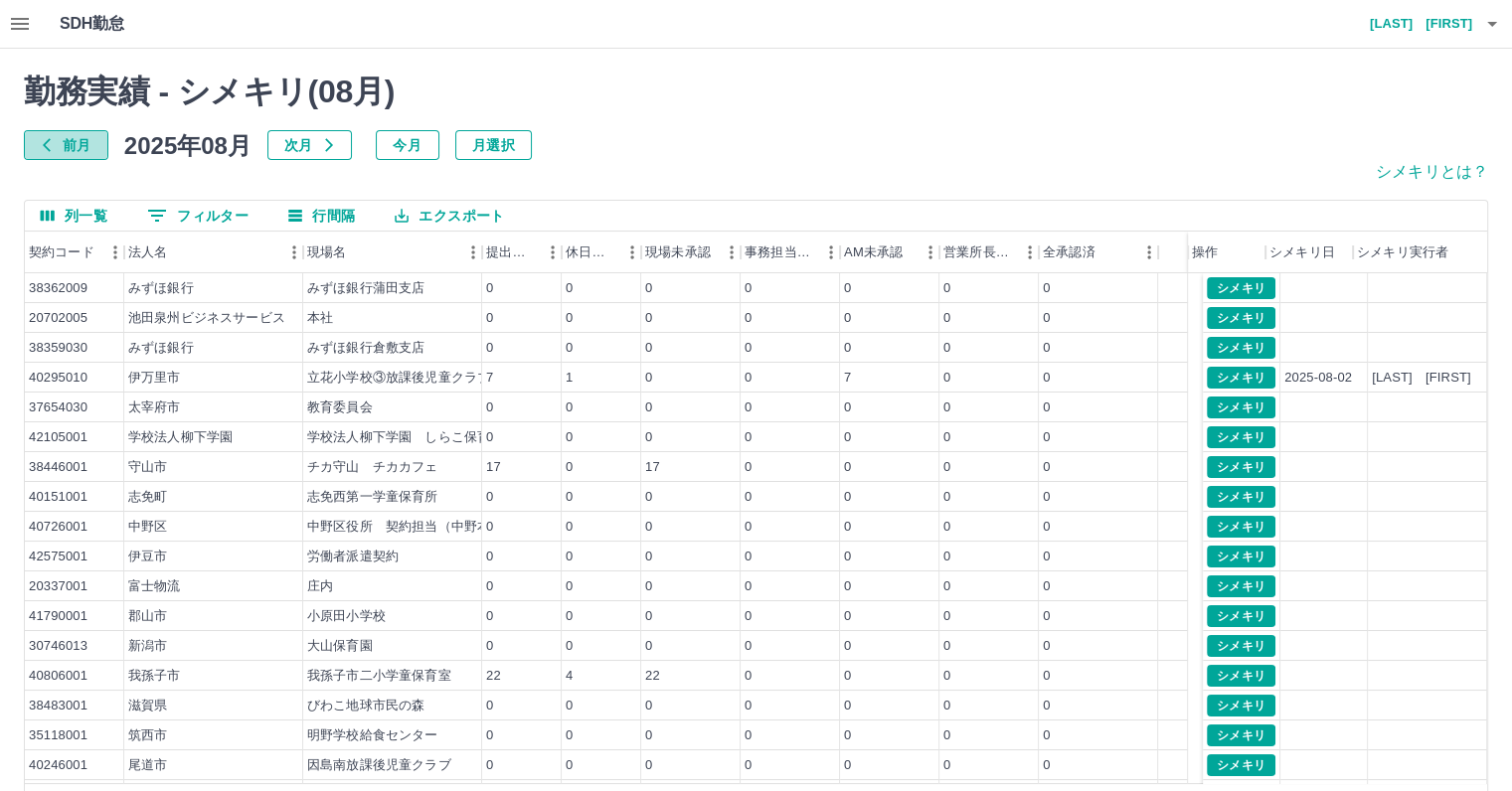 click on "前月" at bounding box center (66, 145) 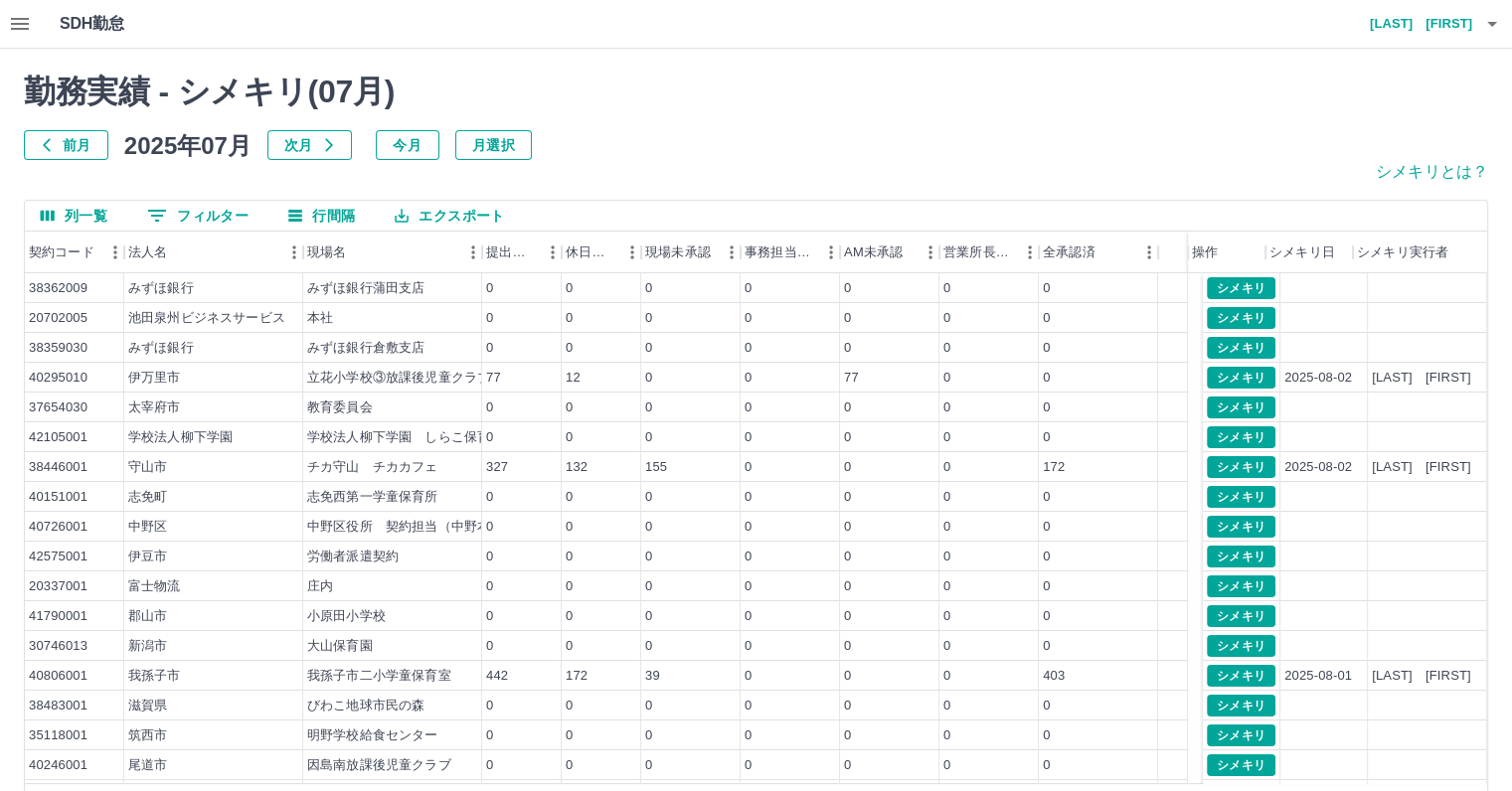 click on "0 フィルター" at bounding box center [198, 216] 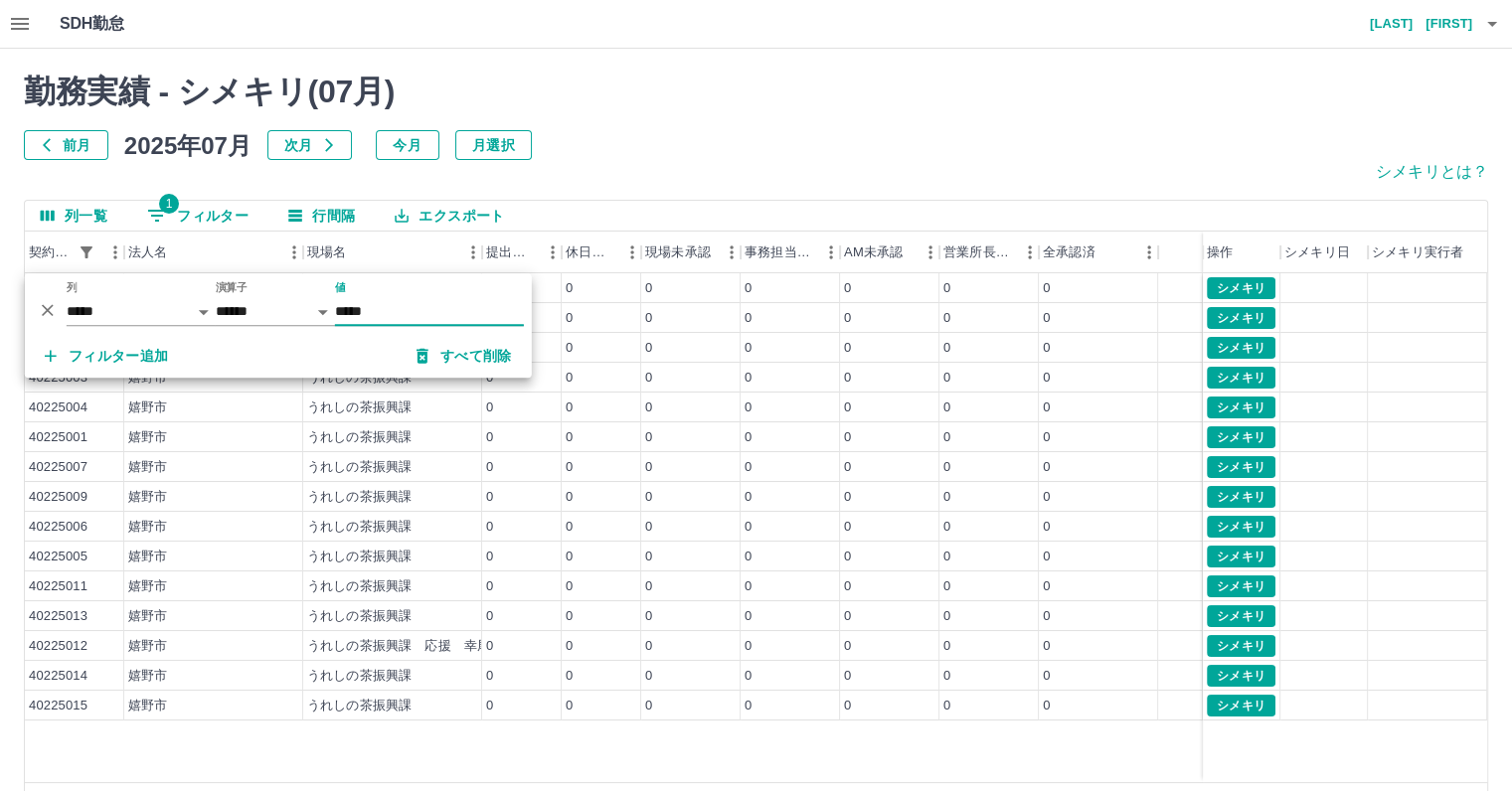 type on "*****" 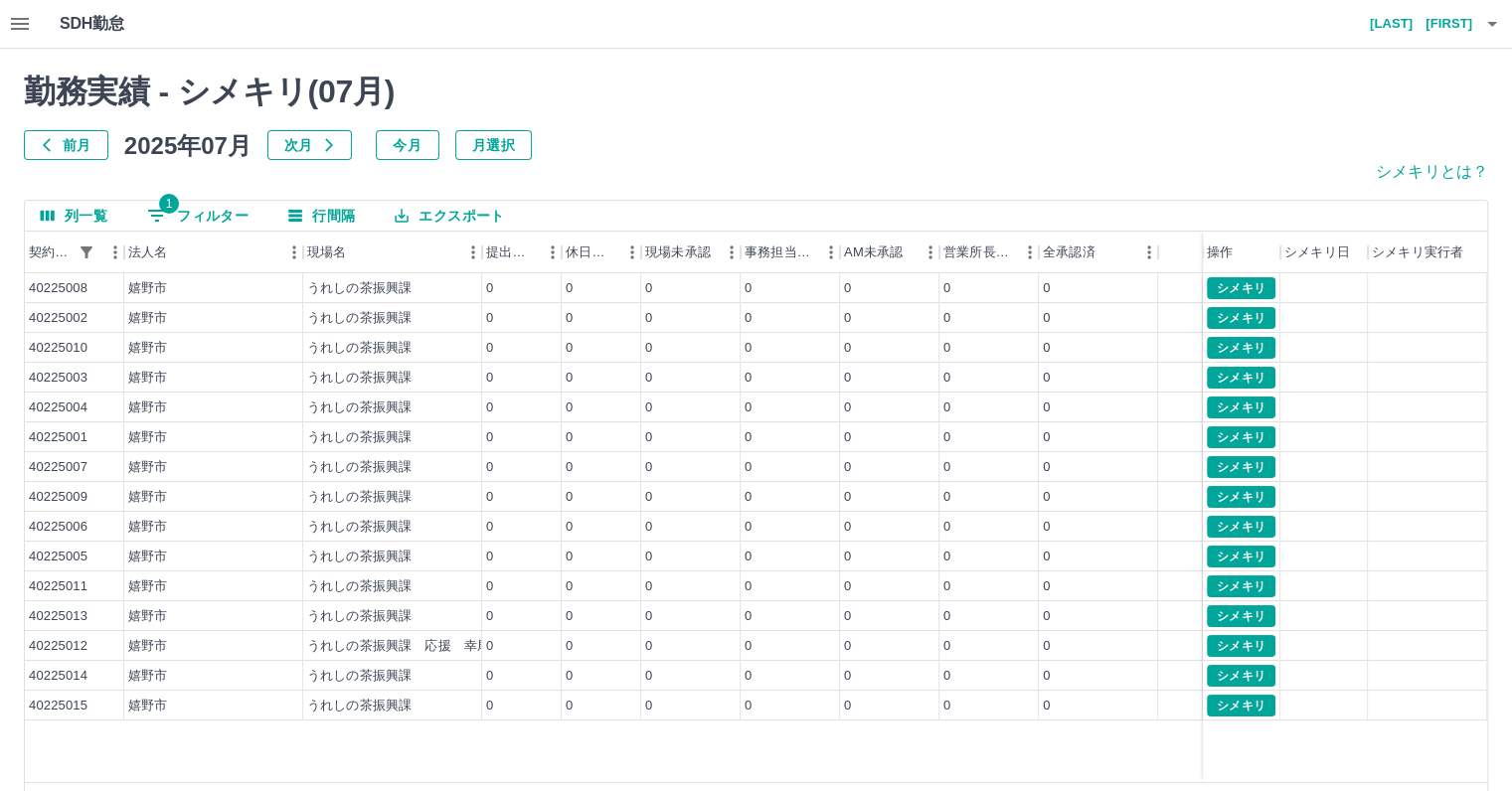 click on "1 フィルター" at bounding box center [198, 216] 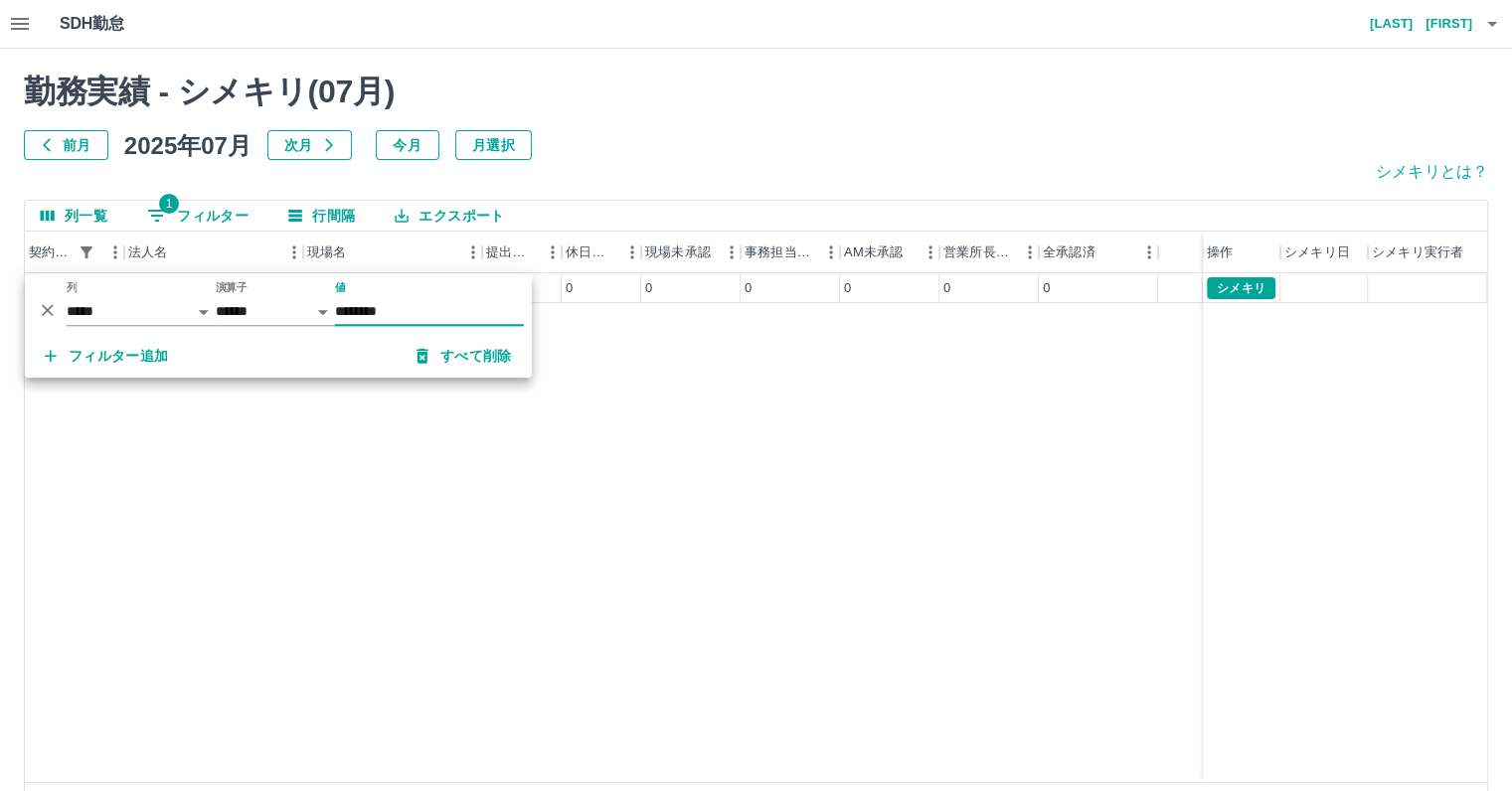 type on "********" 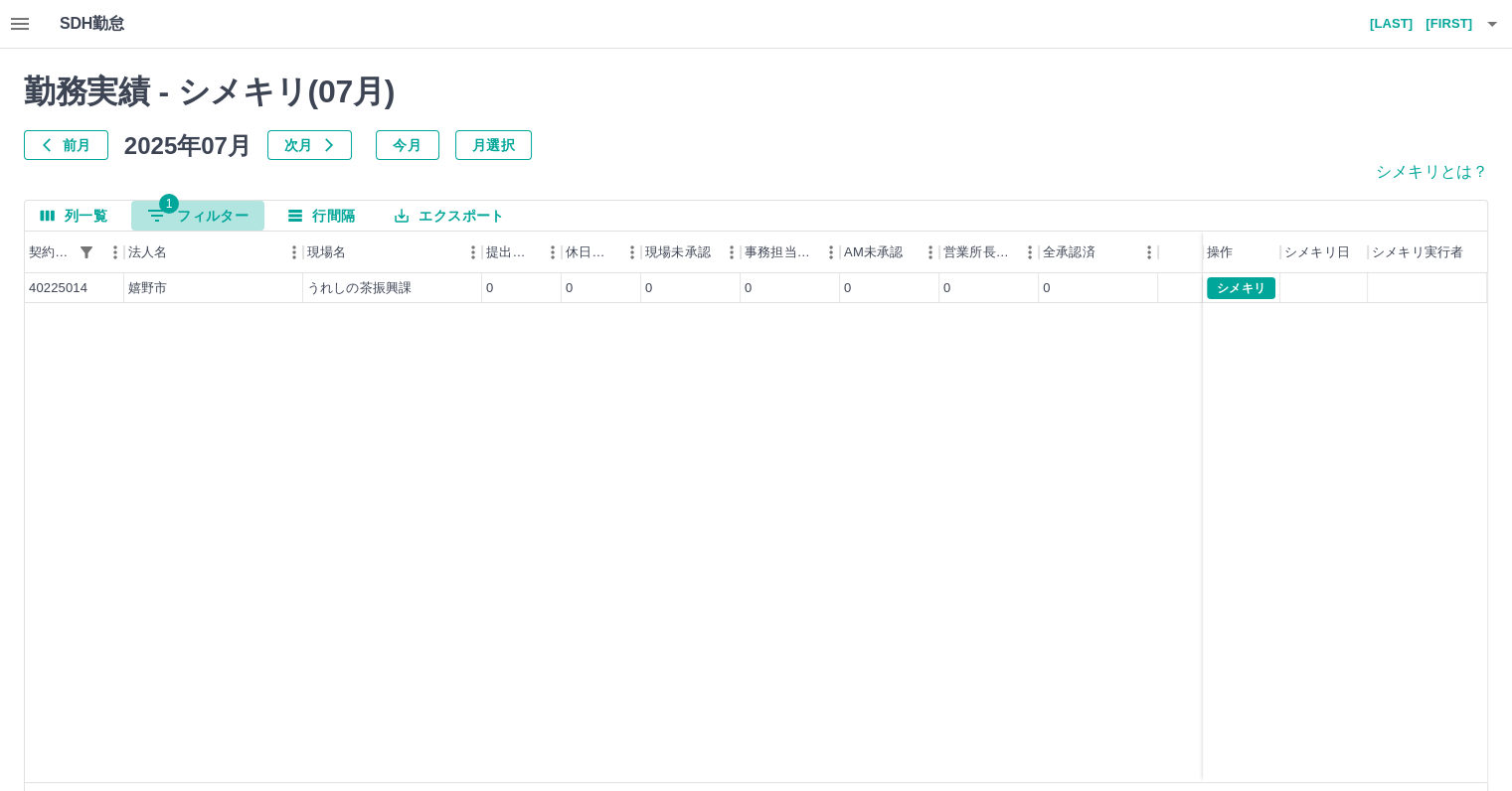 click on "1 フィルター" at bounding box center (198, 216) 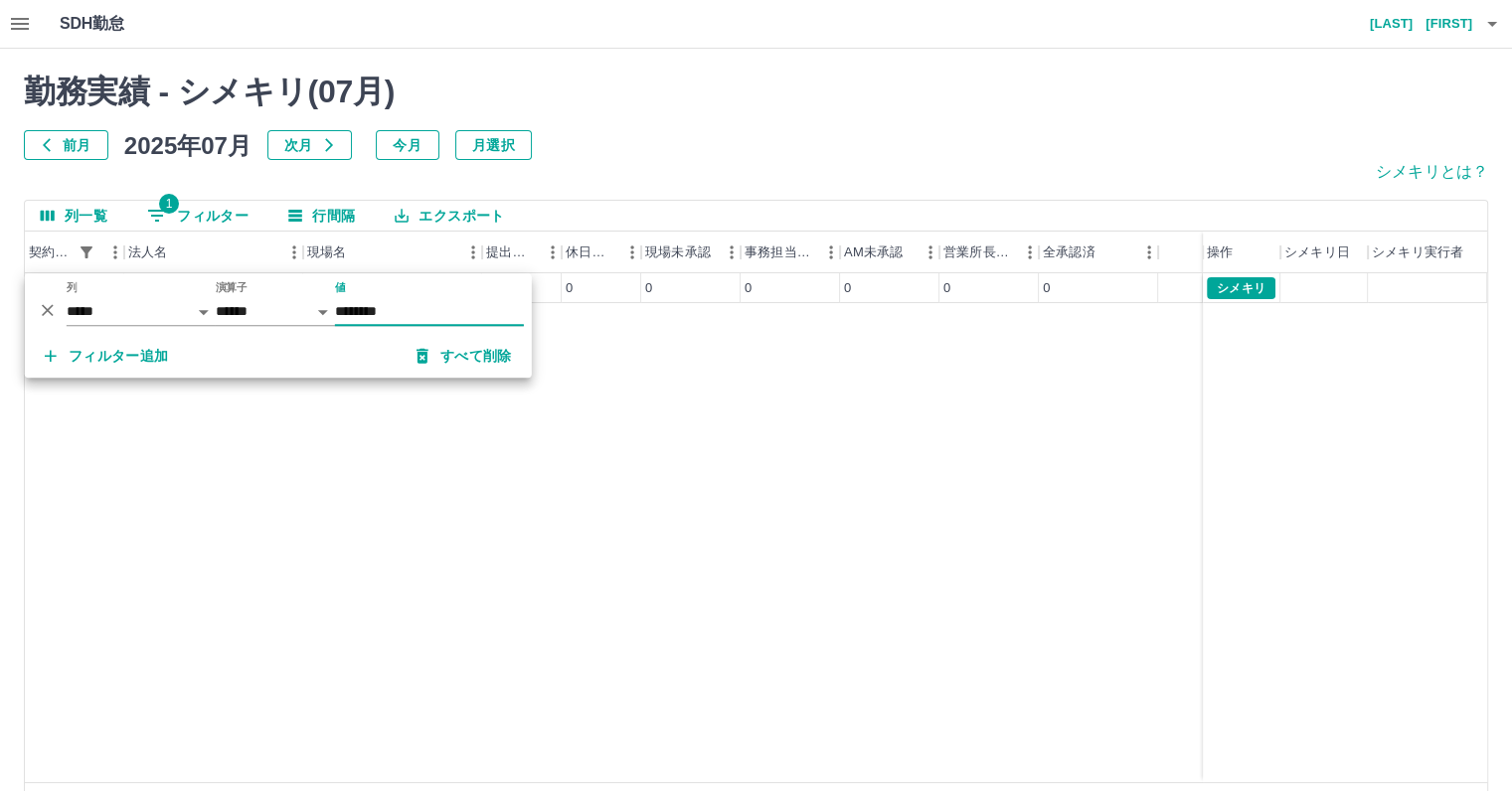 drag, startPoint x: 409, startPoint y: 314, endPoint x: 299, endPoint y: 302, distance: 110.65261 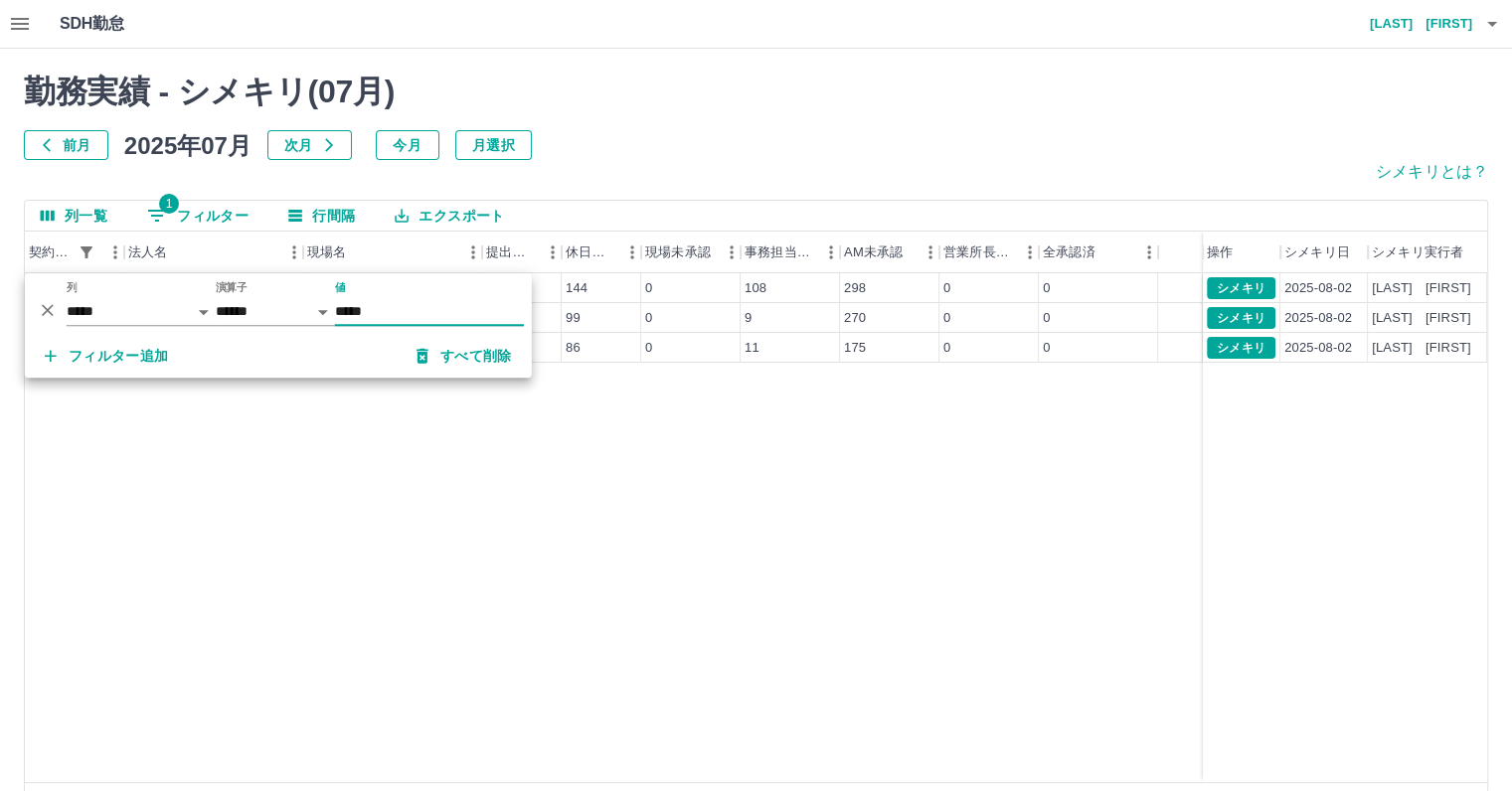 type on "*****" 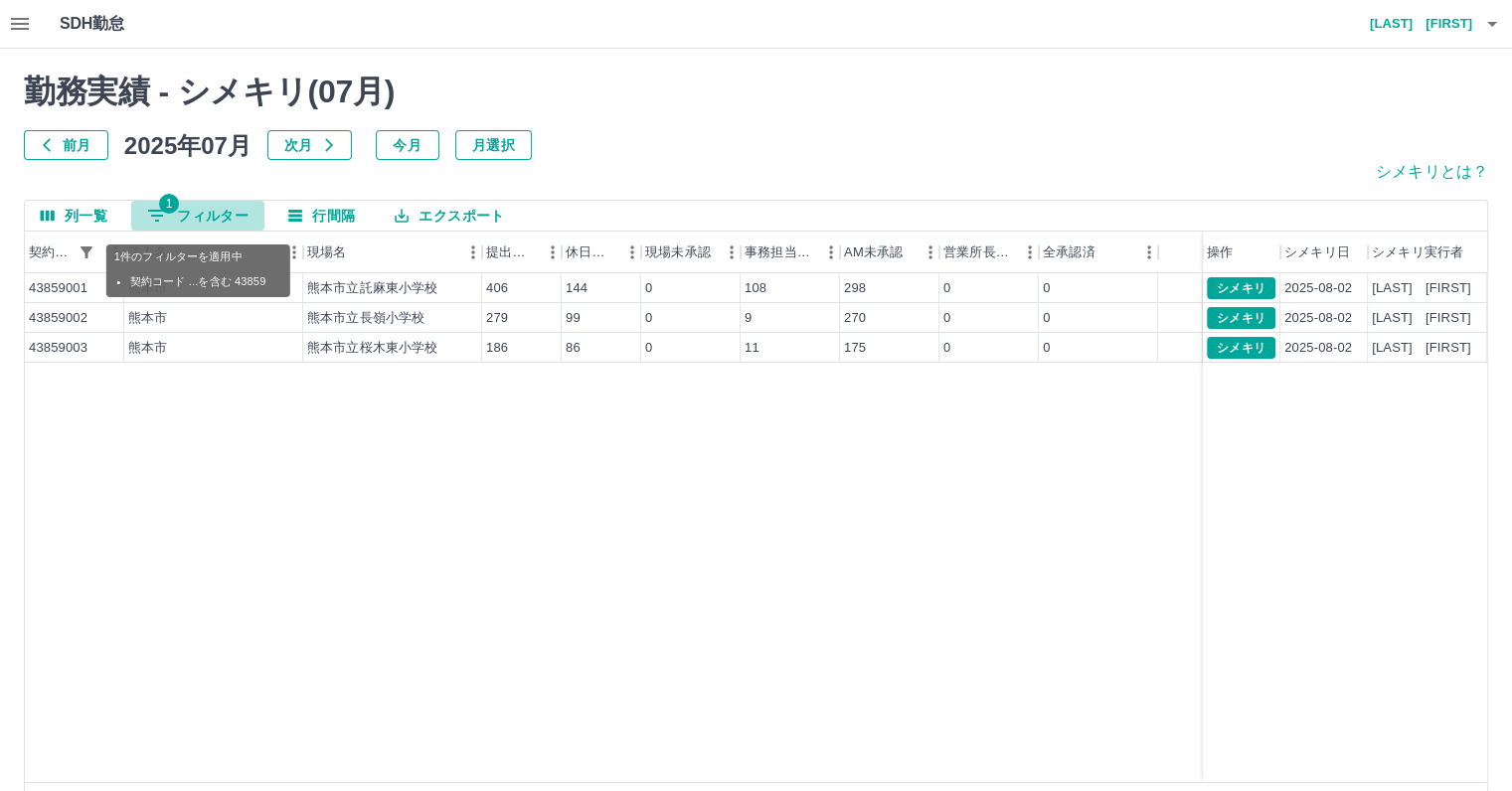click on "1 フィルター" at bounding box center (198, 216) 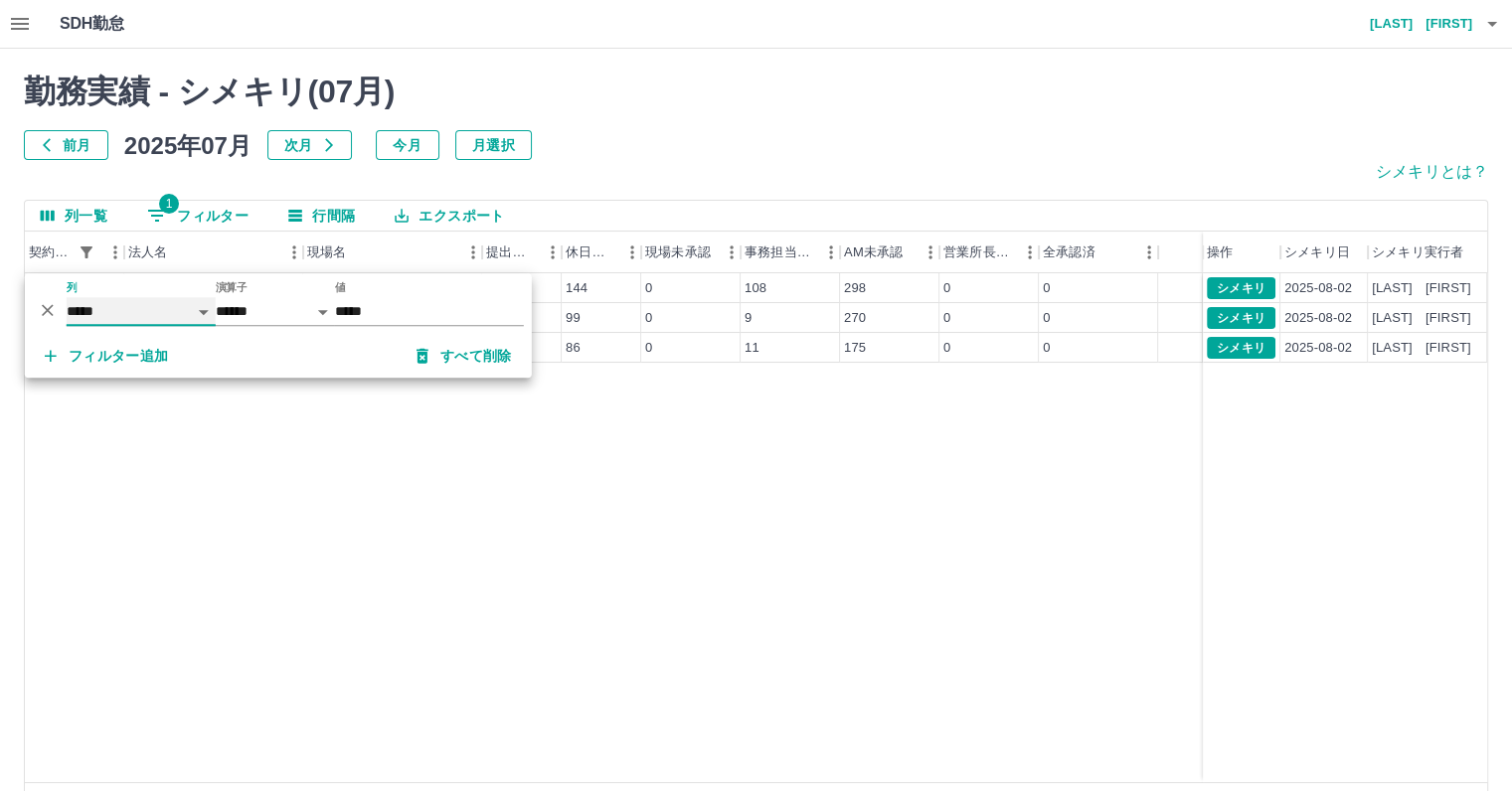 click on "***** *** ***" at bounding box center (141, 311) 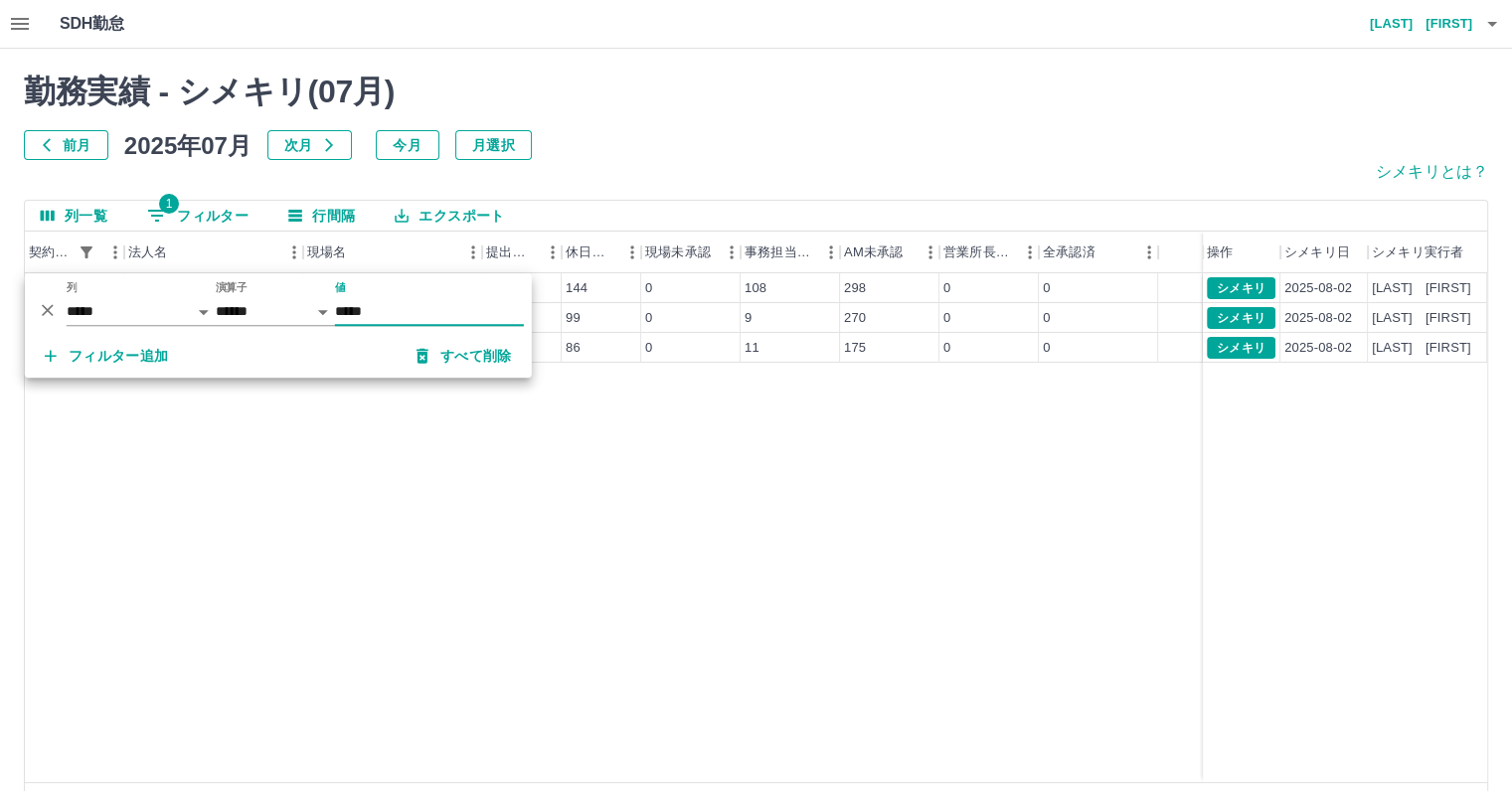 drag, startPoint x: 443, startPoint y: 315, endPoint x: 286, endPoint y: 308, distance: 157.15597 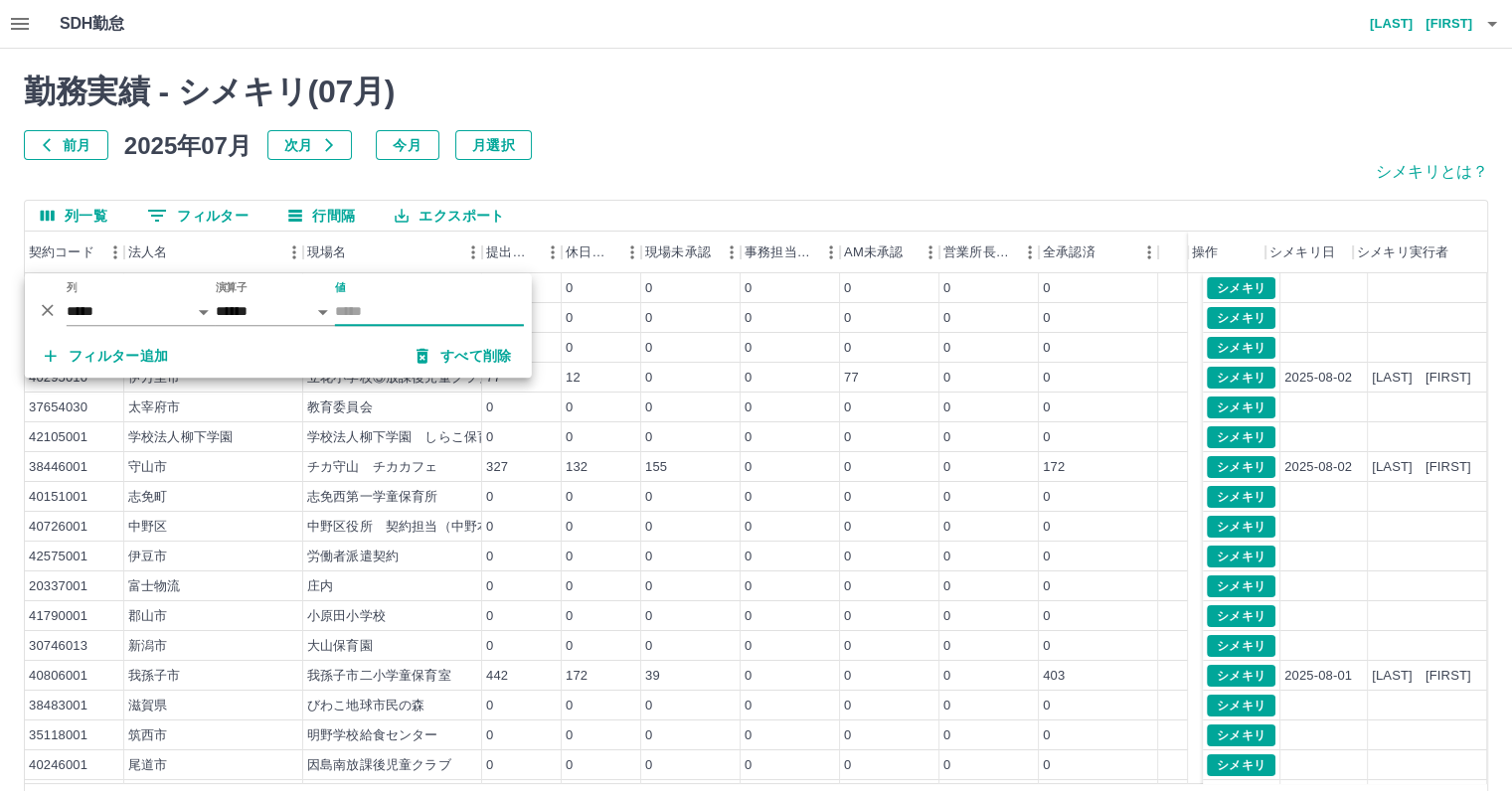 type 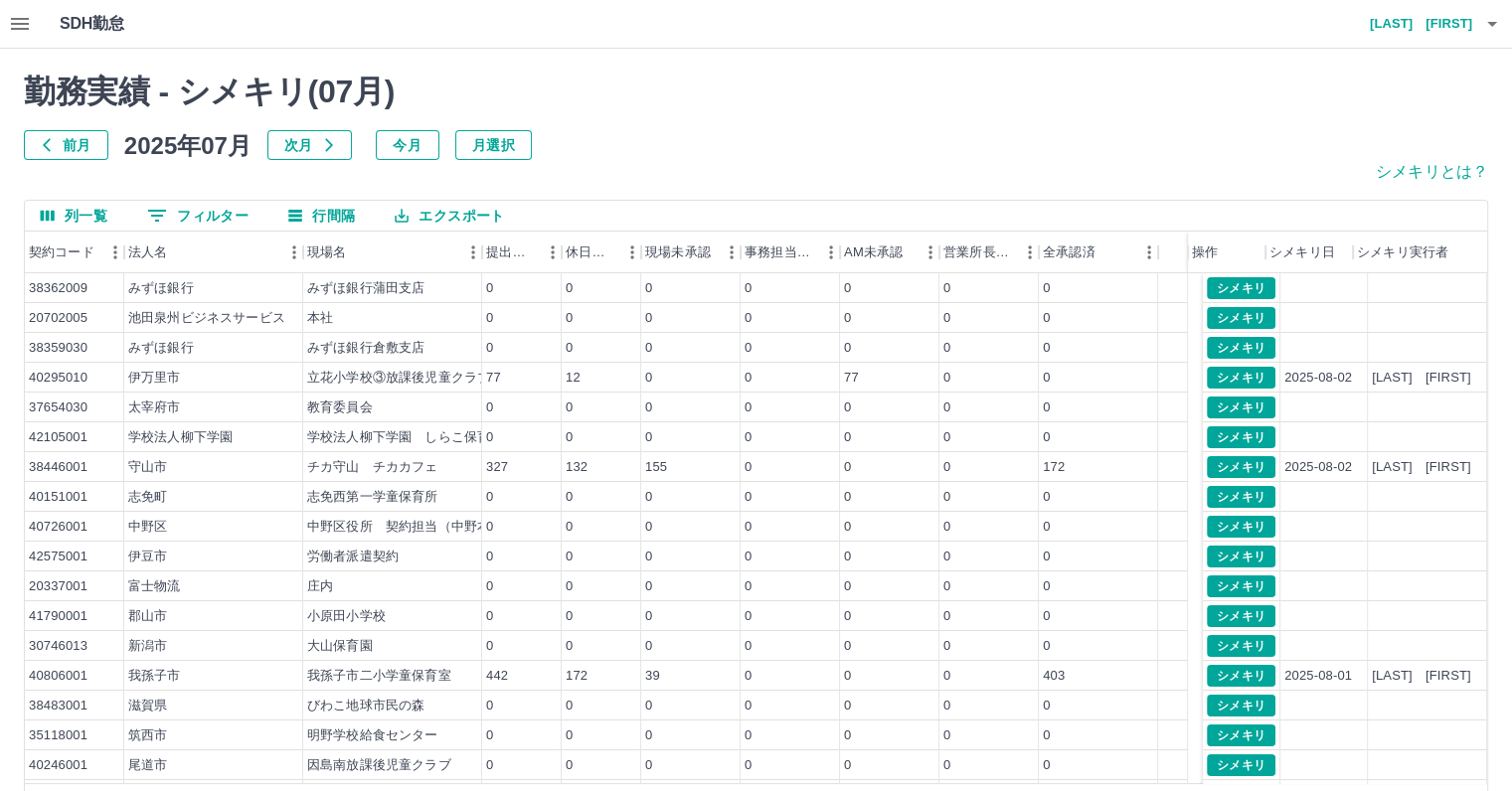 scroll, scrollTop: 85, scrollLeft: 0, axis: vertical 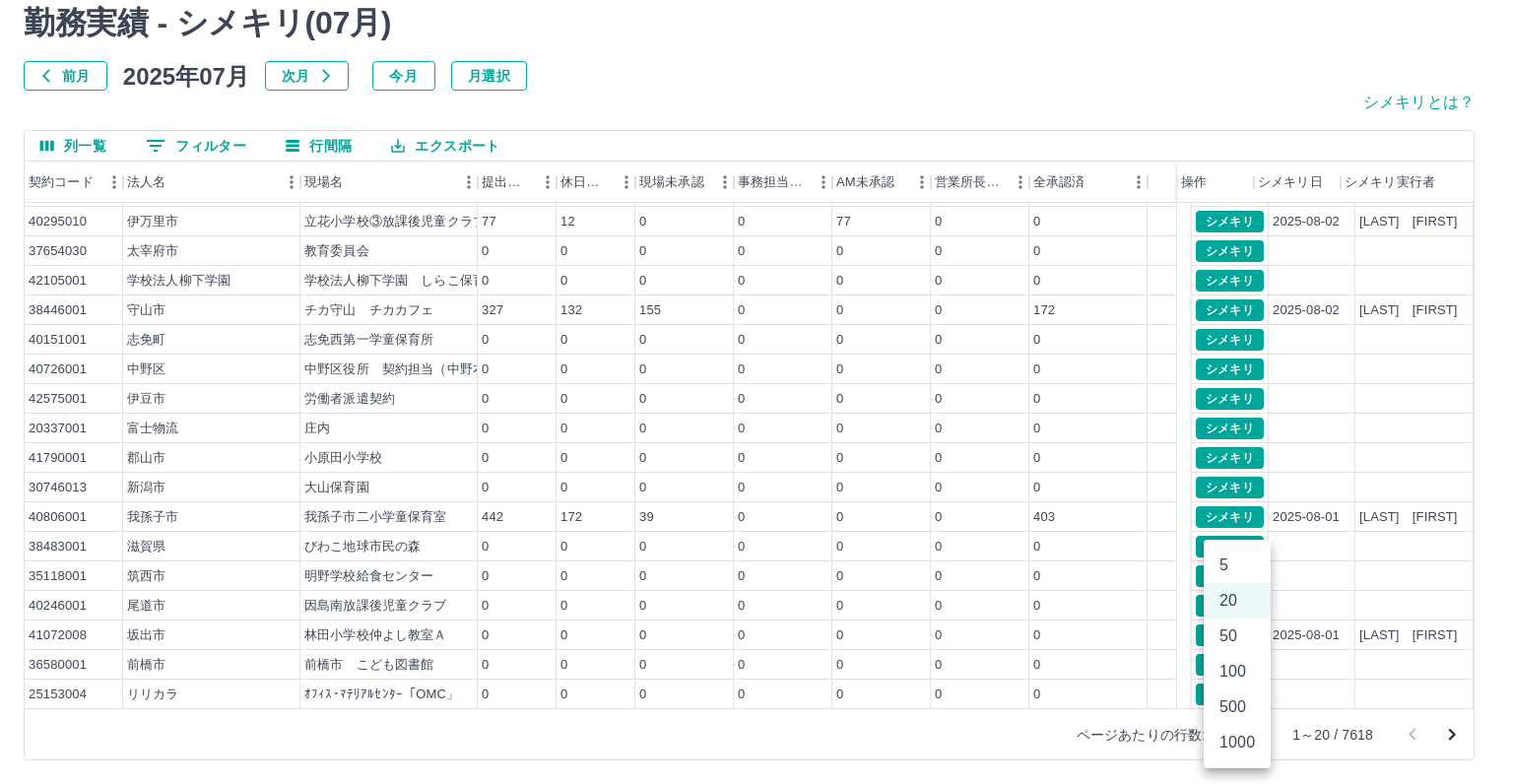 click on "SDH勤怠 北井　顕広 勤務実績 - シメキリ( 07 月) 前月 2025年07月 次月 今月 月選択 シメキリとは？ 列一覧 0 フィルター 行間隔 エクスポート 契約コード 法人名 現場名 提出件数 休日件数 現場未承認 事務担当未承認 AM未承認 営業所長未承認 全承認済 操作 シメキリ日 シメキリ実行者 38362009 みずほ銀行 みずほ銀行蒲田支店 0 0 0 0 0 0 0 20702005 池田泉州ビジネスサービス 本社 0 0 0 0 0 0 0 38359030 みずほ銀行 みずほ銀行倉敷支店 0 0 0 0 0 0 0 40295010 伊万里市 立花小学校③放課後児童クラブ 77 12 0 0 77 0 0 37654030 太宰府市 教育委員会 0 0 0 0 0 0 0 42105001 学校法人柳下学園 学校法人柳下学園　しらこ保育園 0 0 0 0 0 0 0 38446001 守山市 チカ守山　チカカフェ 327 132 155 0 0 0 172 40151001 志免町 志免西第一学童保育所 0 0 0 0 0 0 0 40726001 中野区 0 0 0 0 0 0 0 42575001 伊豆市 労働者派遣契約 0 0 0 0" at bounding box center (756, 358) 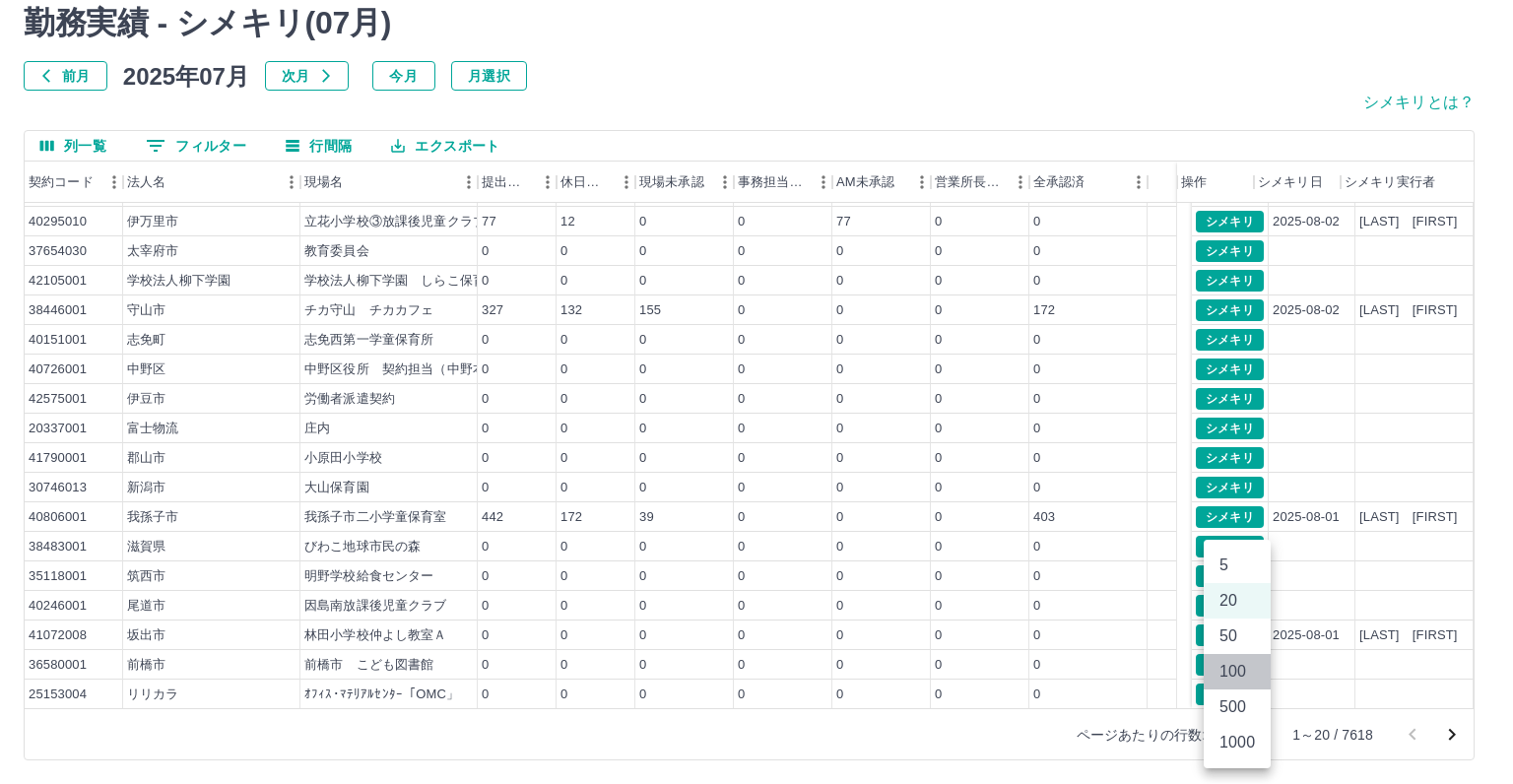 click on "100" at bounding box center (1237, 672) 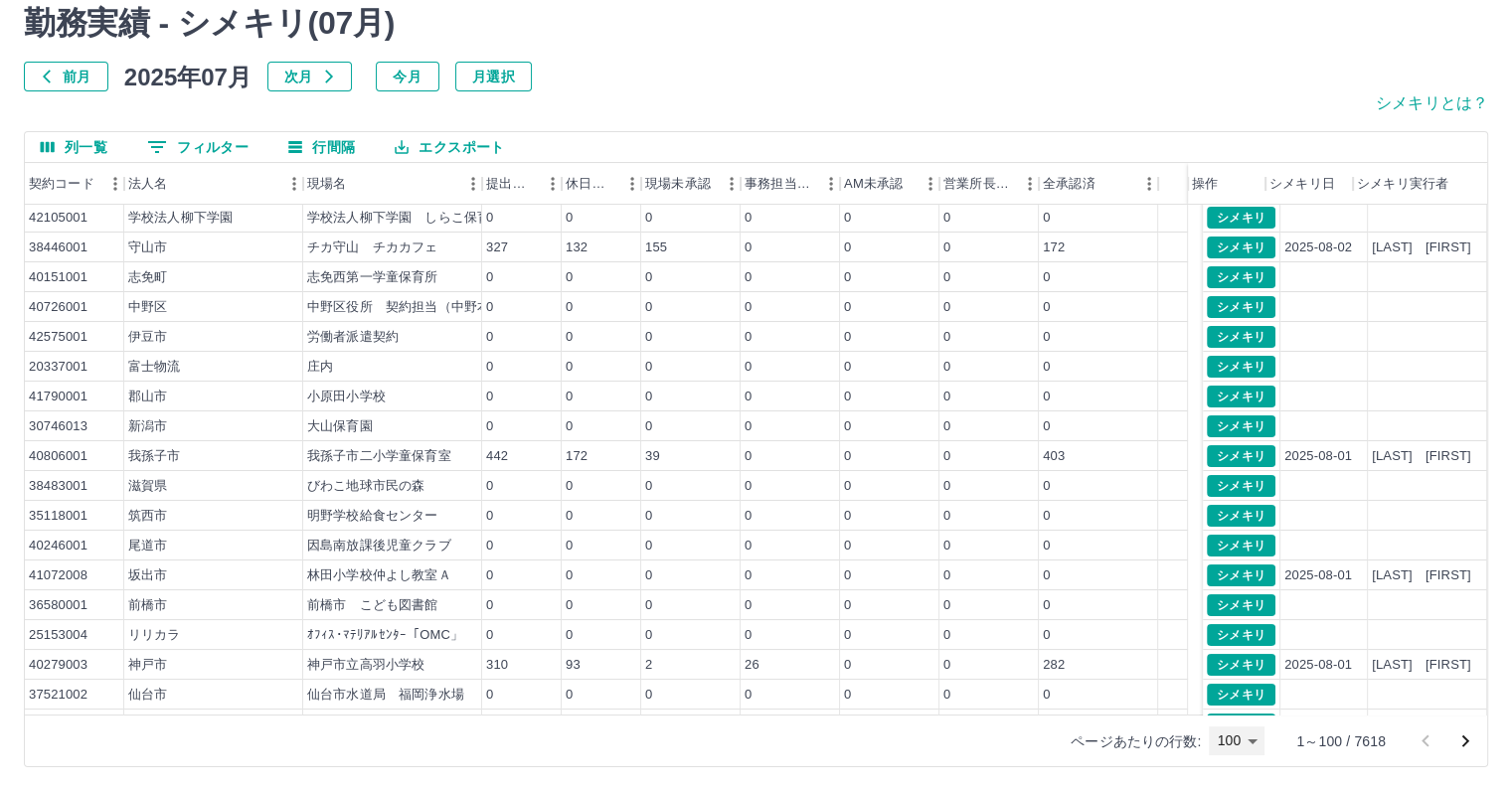 scroll, scrollTop: 0, scrollLeft: 0, axis: both 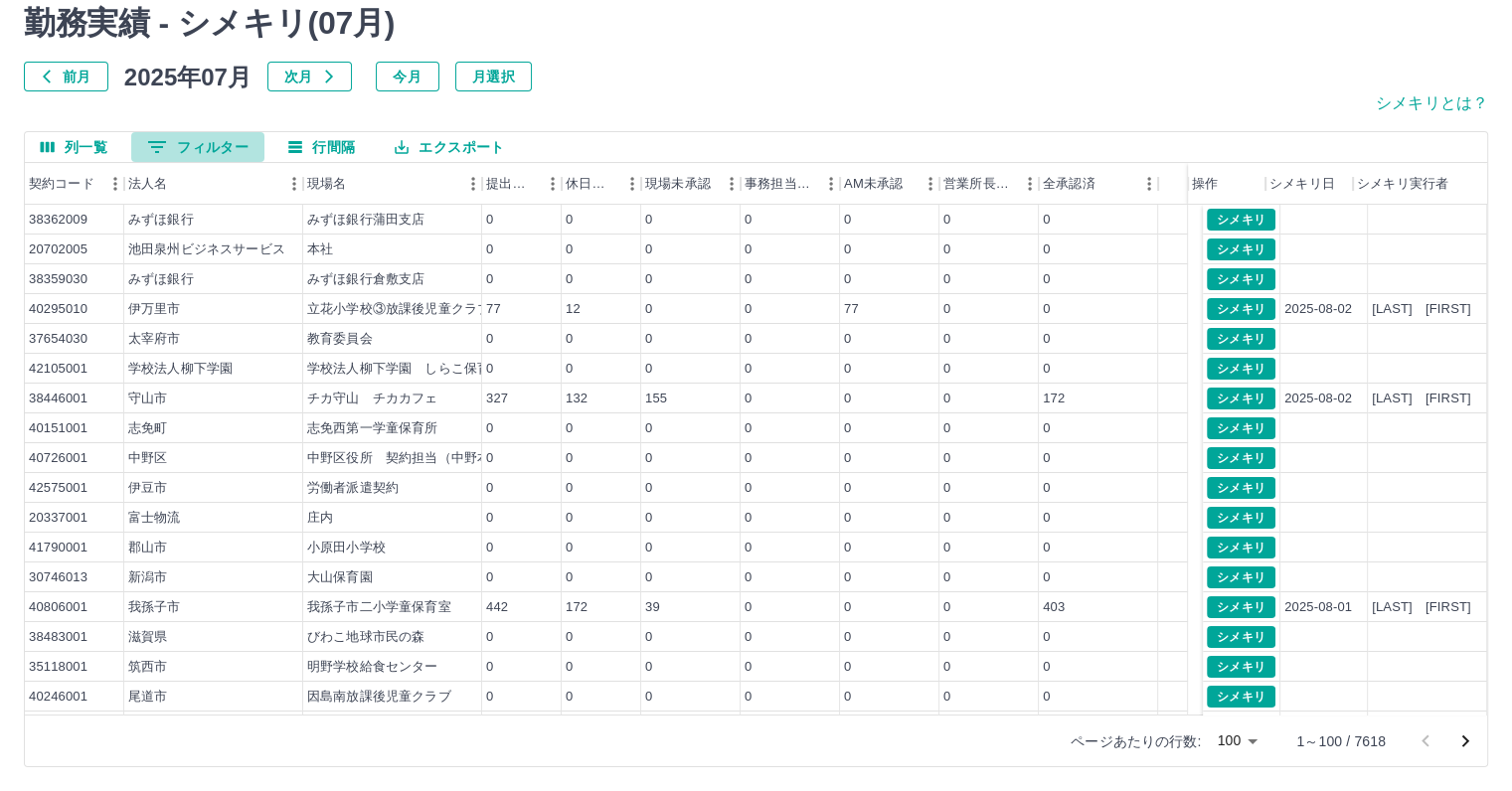 click on "0 フィルター" at bounding box center [198, 147] 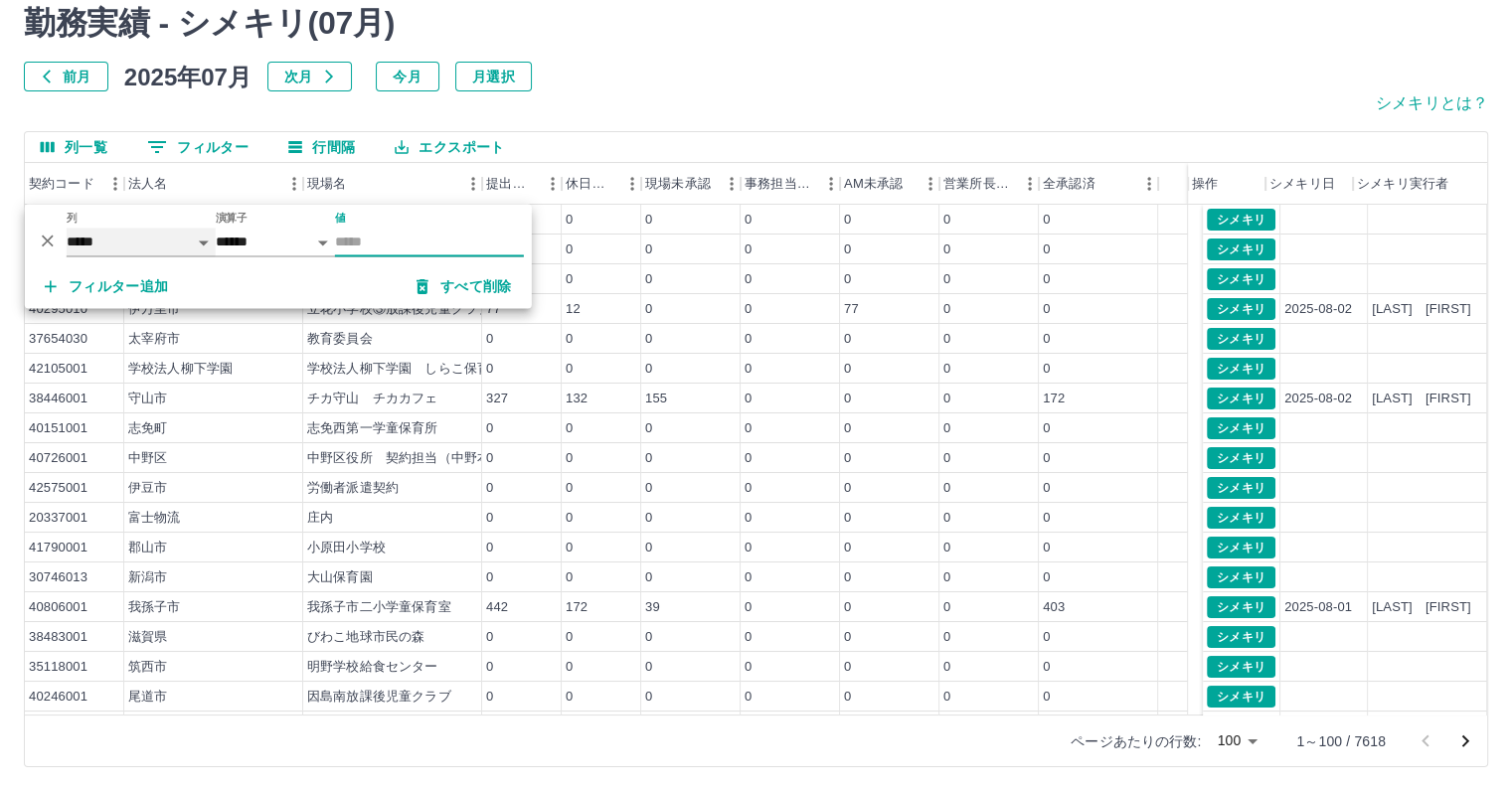 click on "***** *** ***" at bounding box center (141, 241) 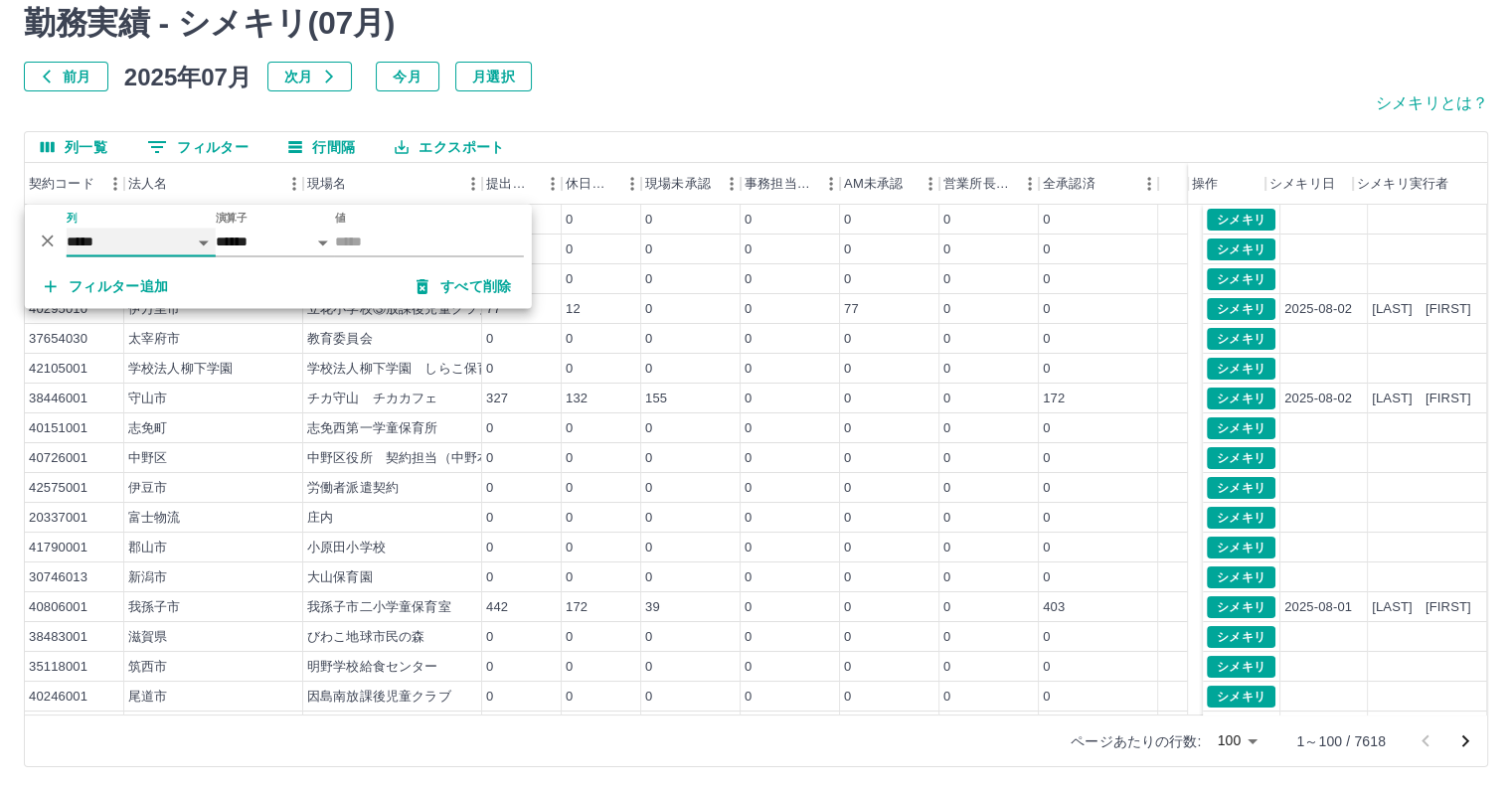click on "***** *** ***" at bounding box center [141, 241] 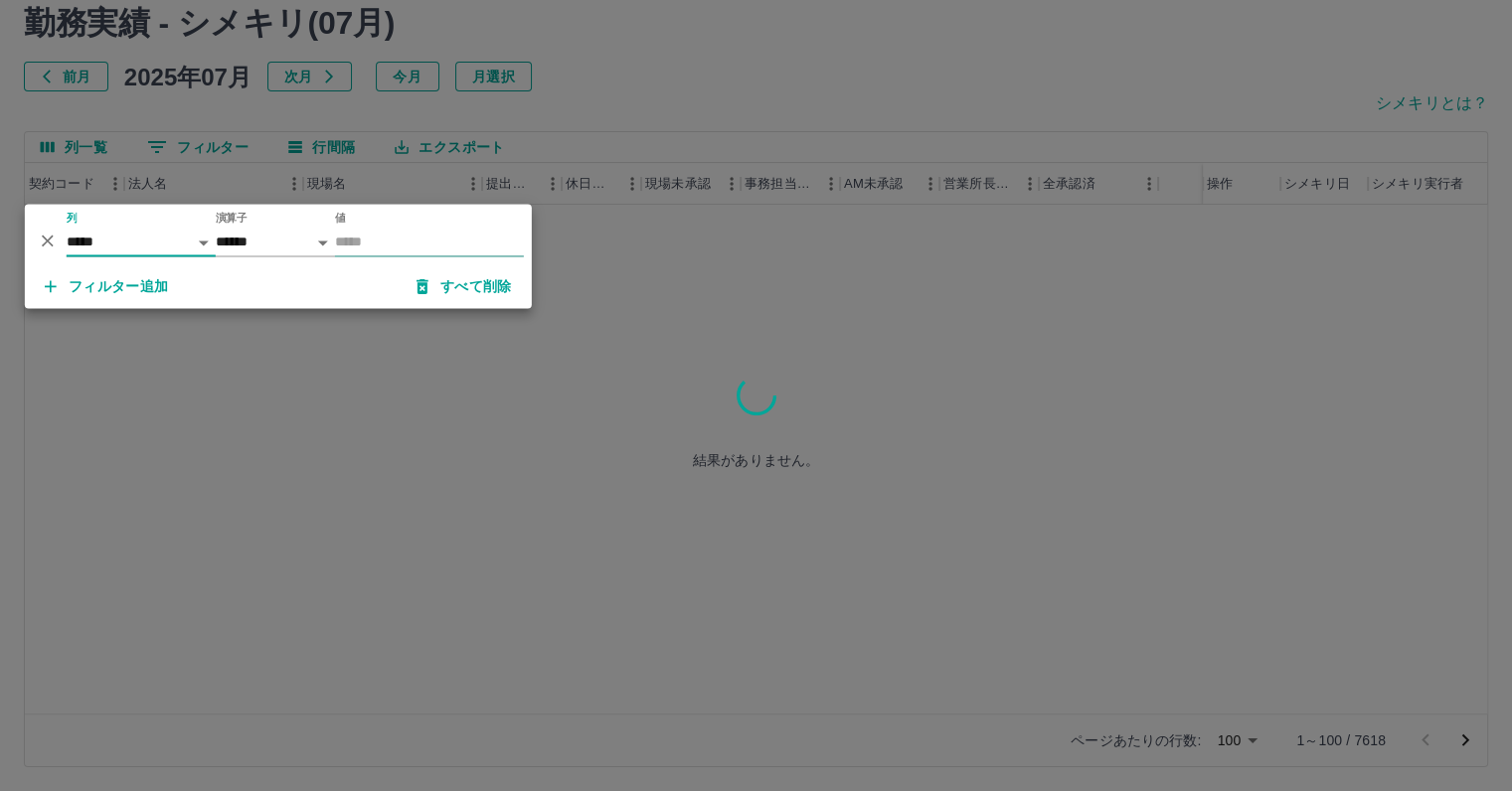 click on "値" at bounding box center [429, 241] 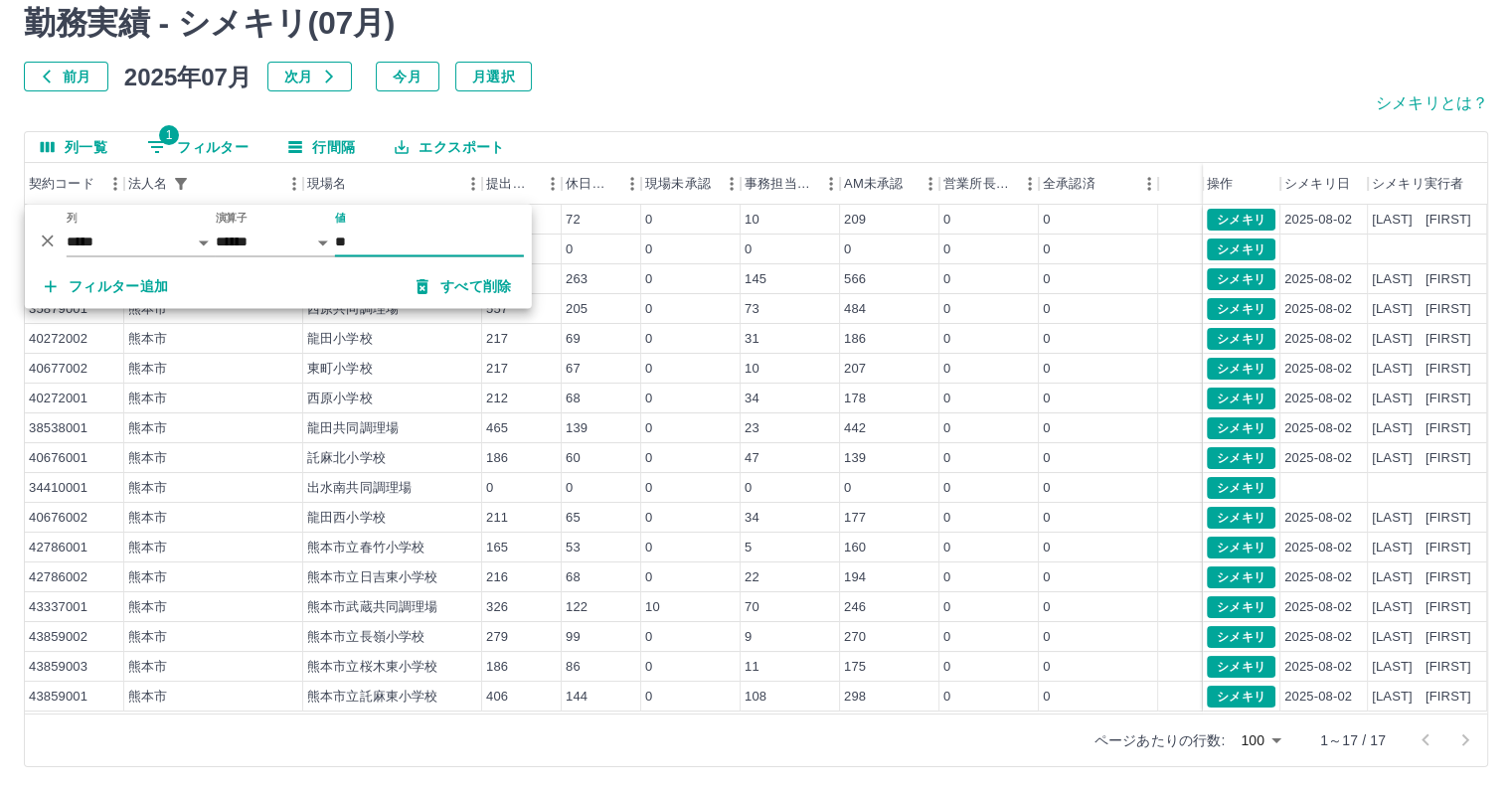 type on "**" 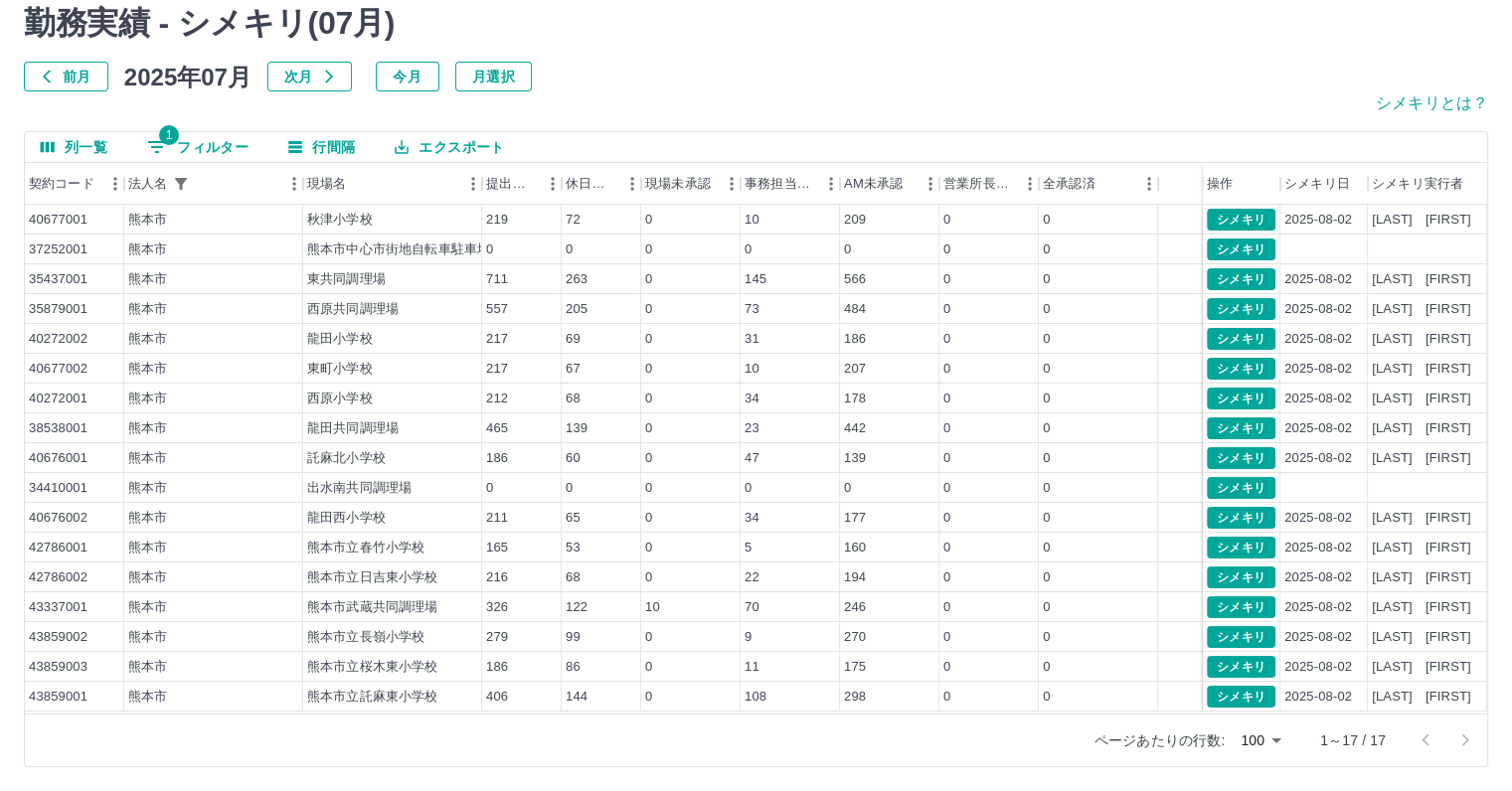 click on "列一覧" at bounding box center [74, 147] 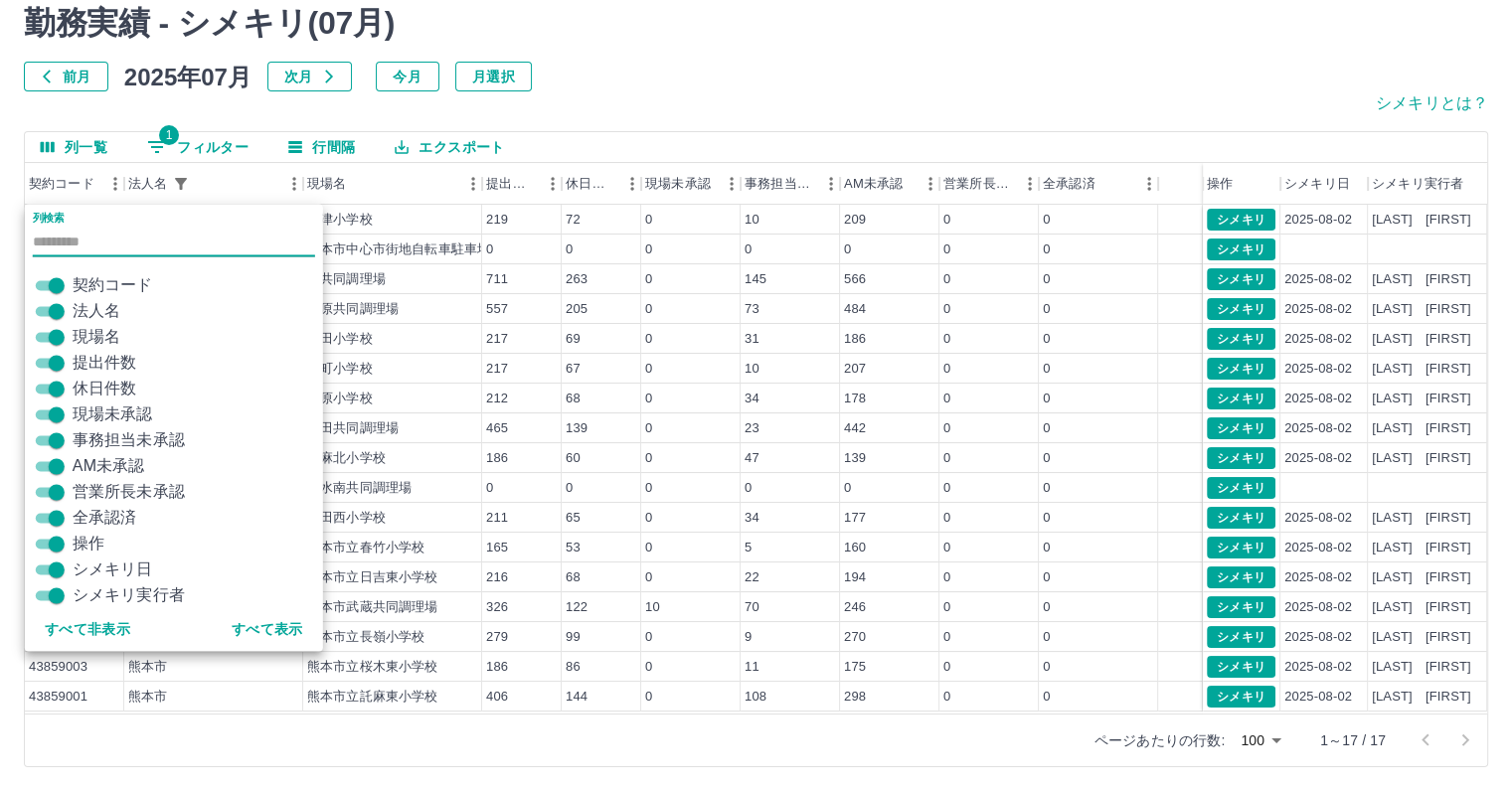 click on "シメキリとは？" at bounding box center (756, 111) 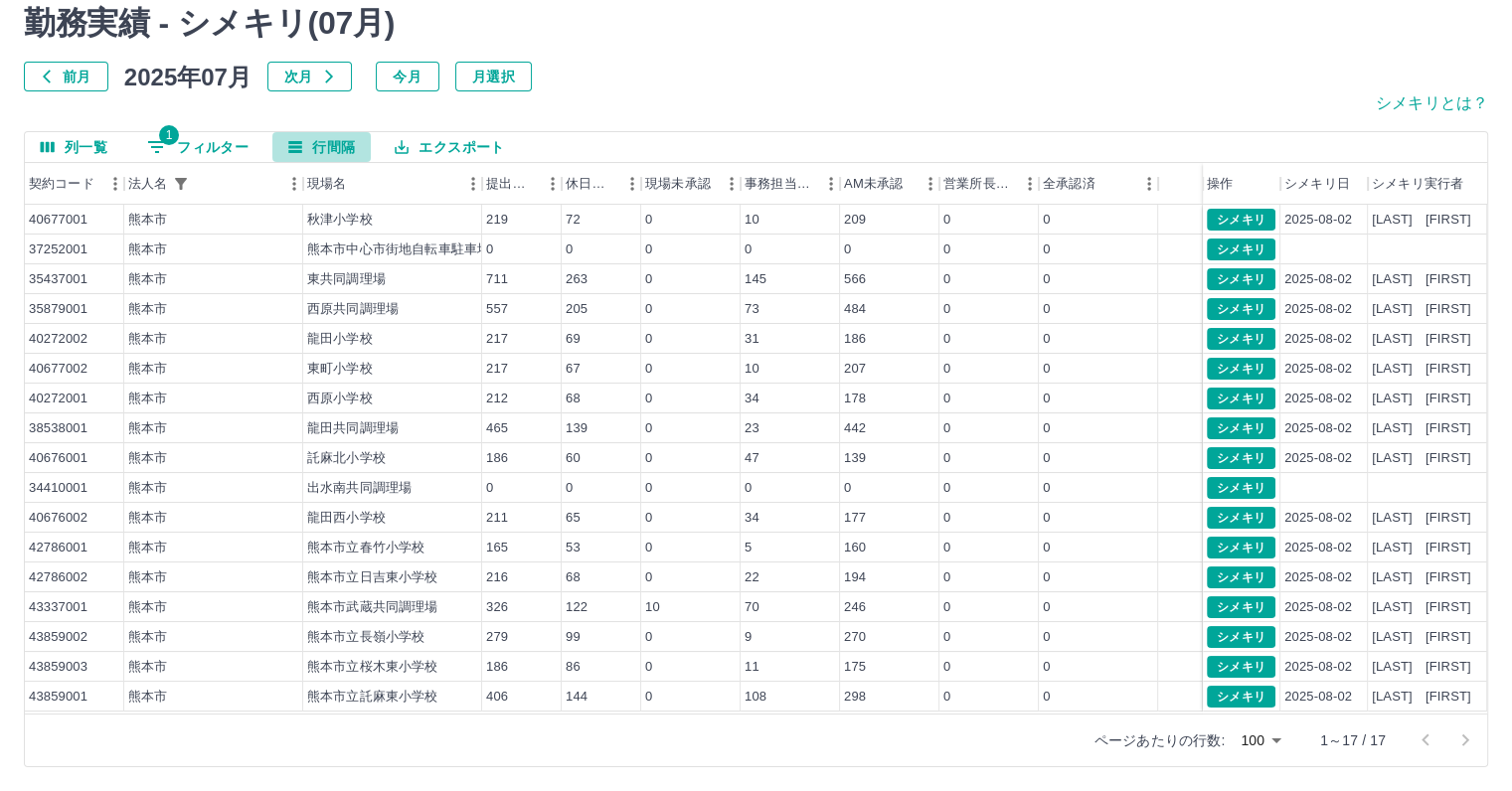 click on "行間隔" at bounding box center [321, 147] 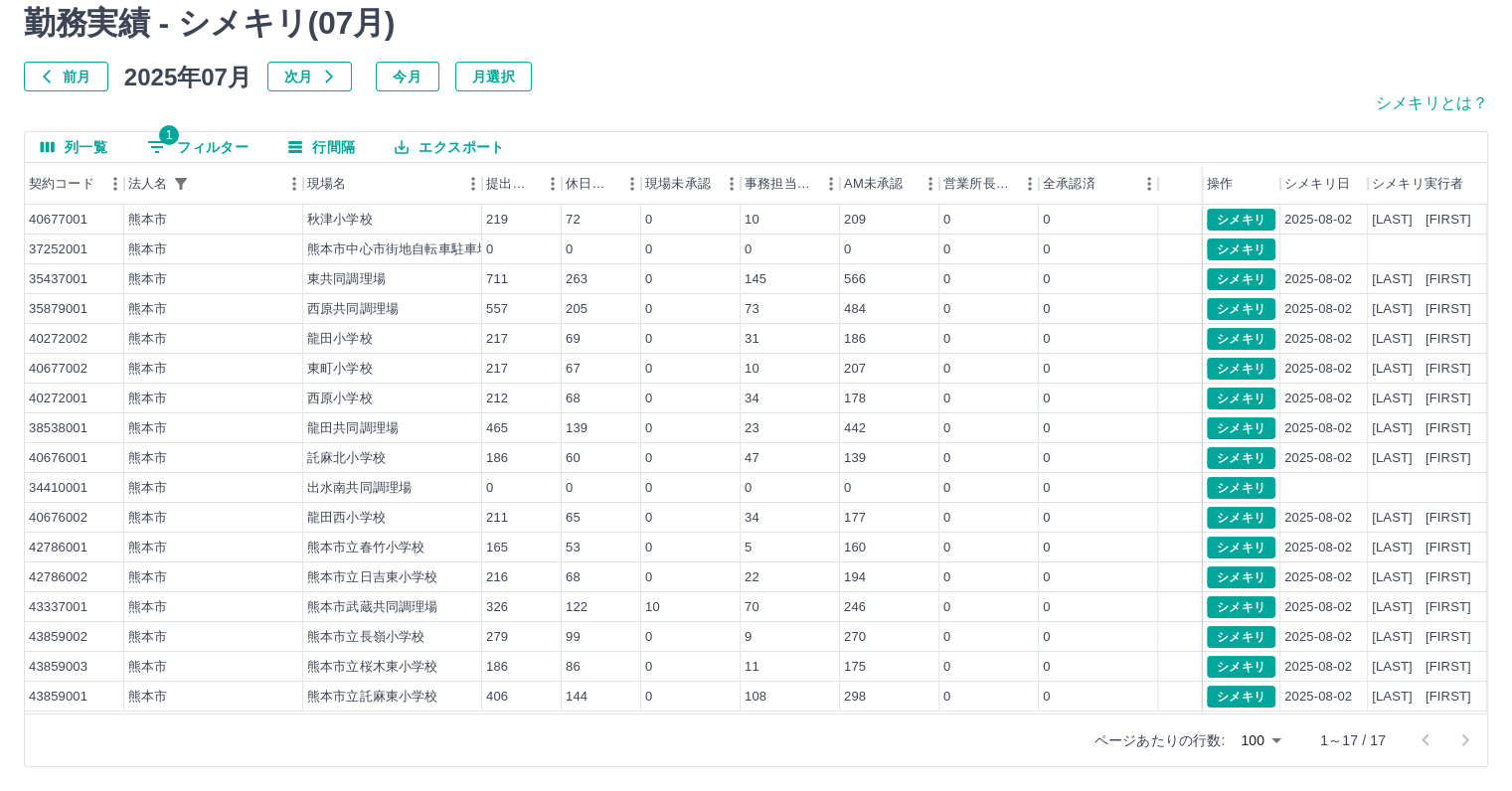 click on "シメキリとは？" at bounding box center (756, 111) 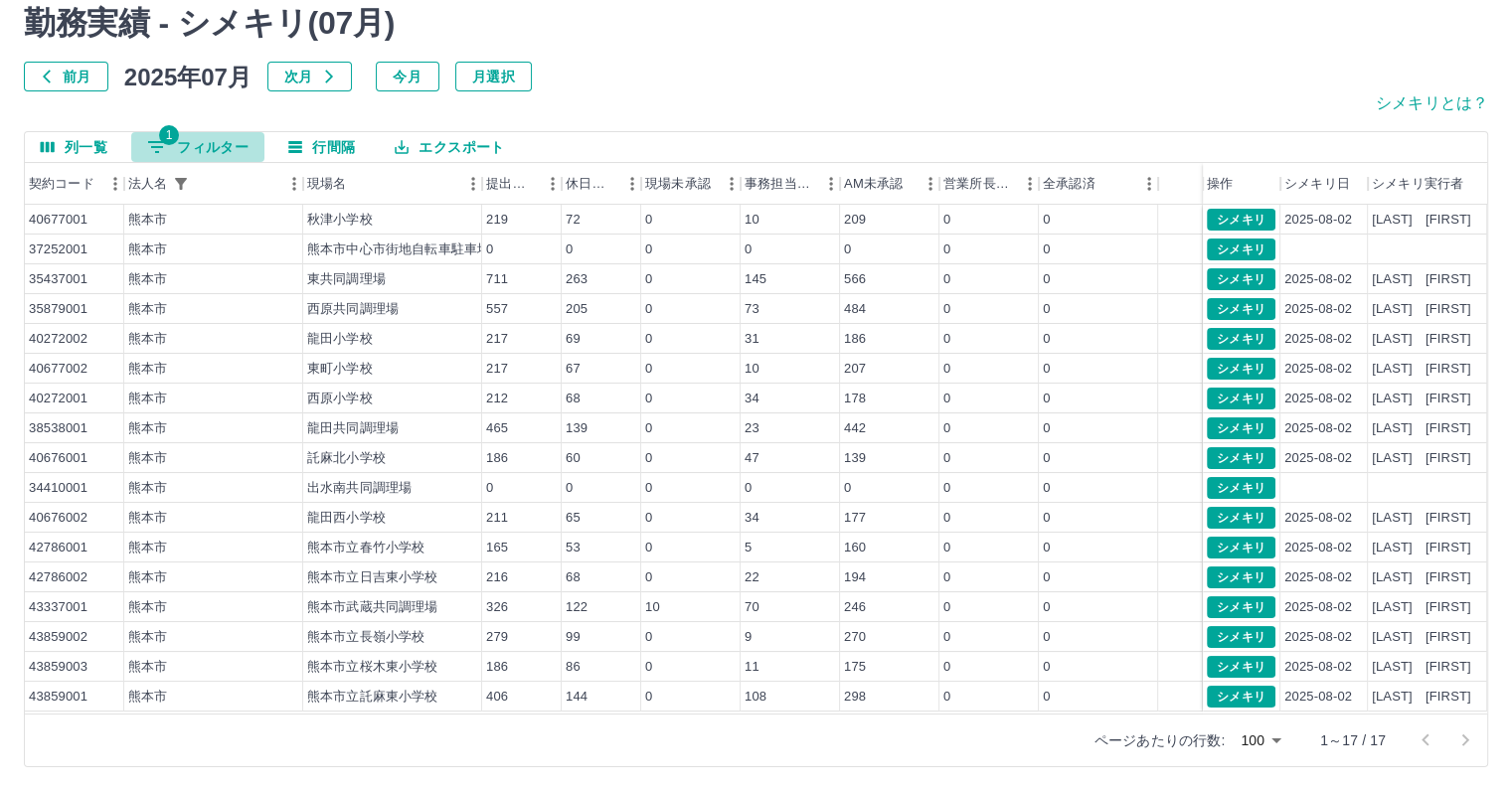 click on "1 フィルター" at bounding box center (198, 147) 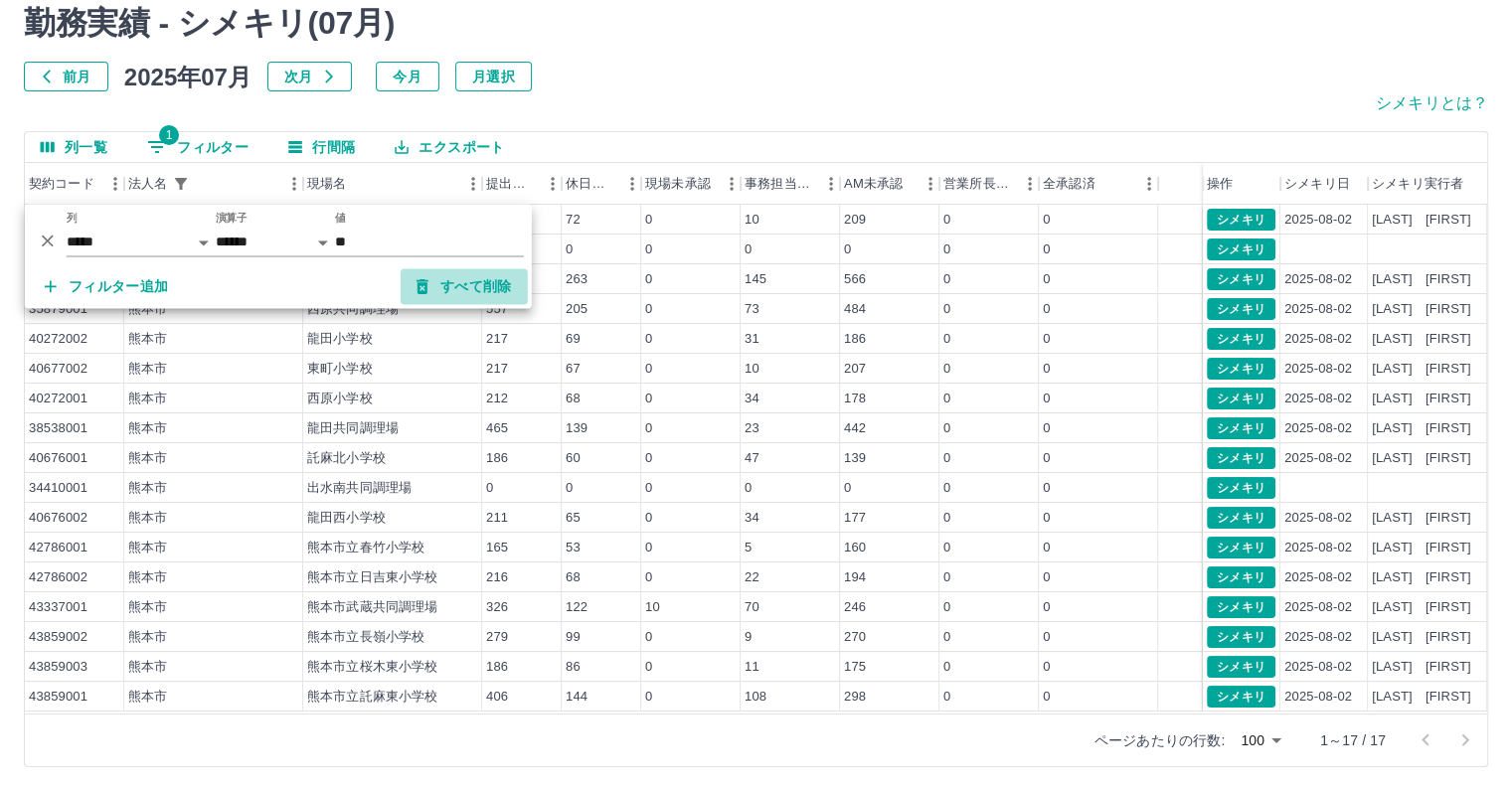 click on "すべて削除" at bounding box center [464, 287] 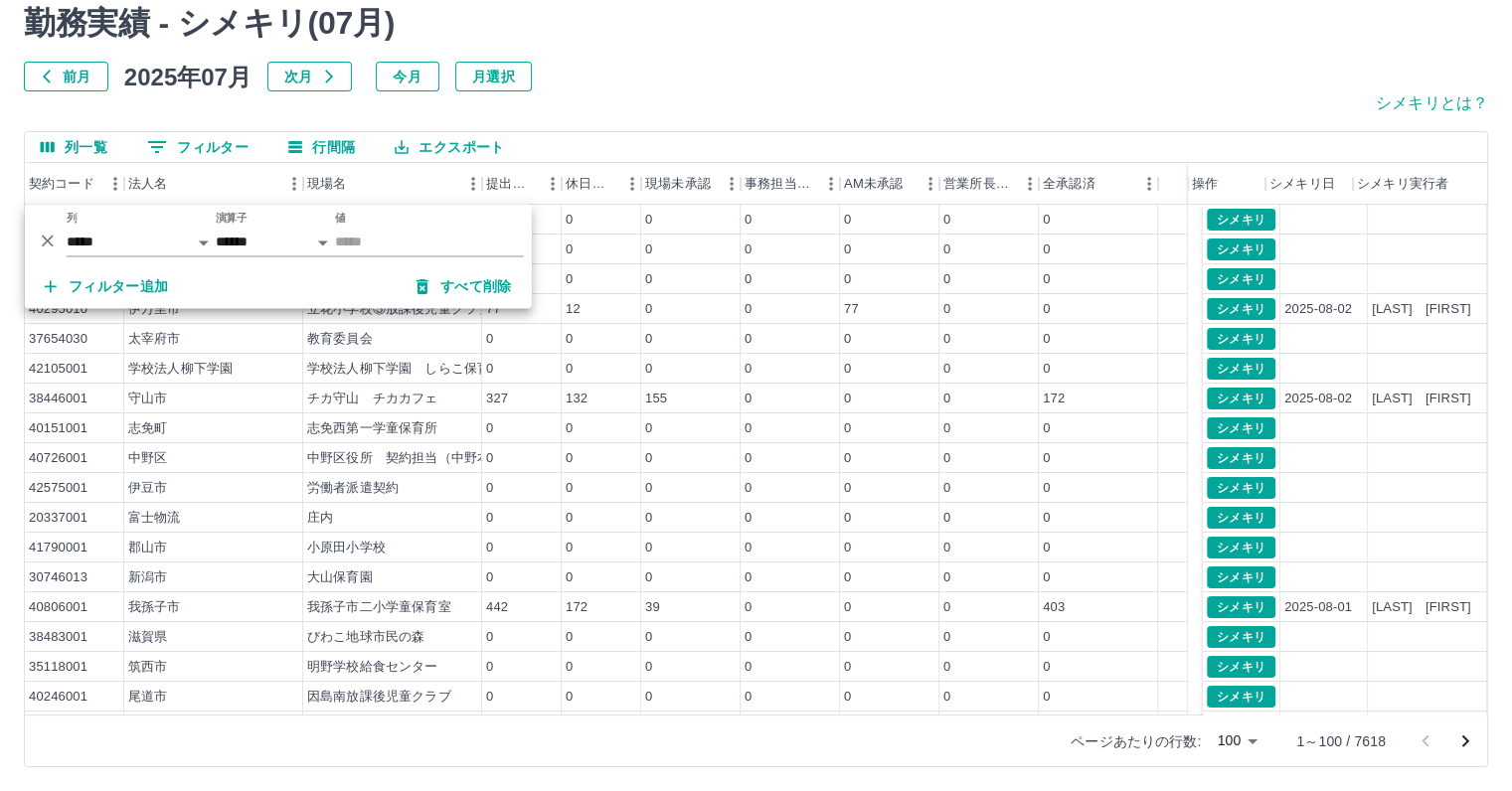 click on "前月 2025年07月 次月 今月 月選択" at bounding box center (756, 77) 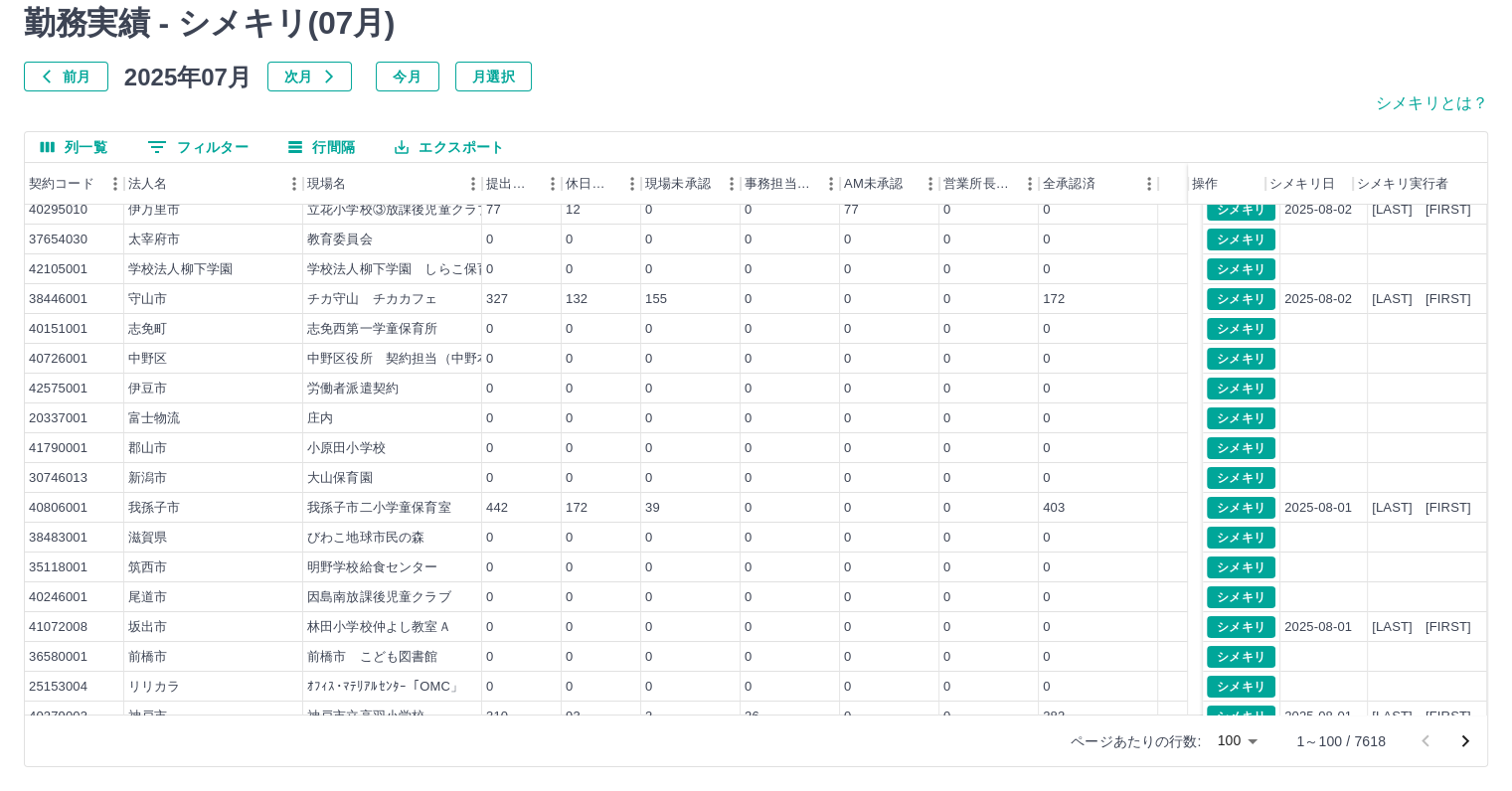scroll, scrollTop: 0, scrollLeft: 0, axis: both 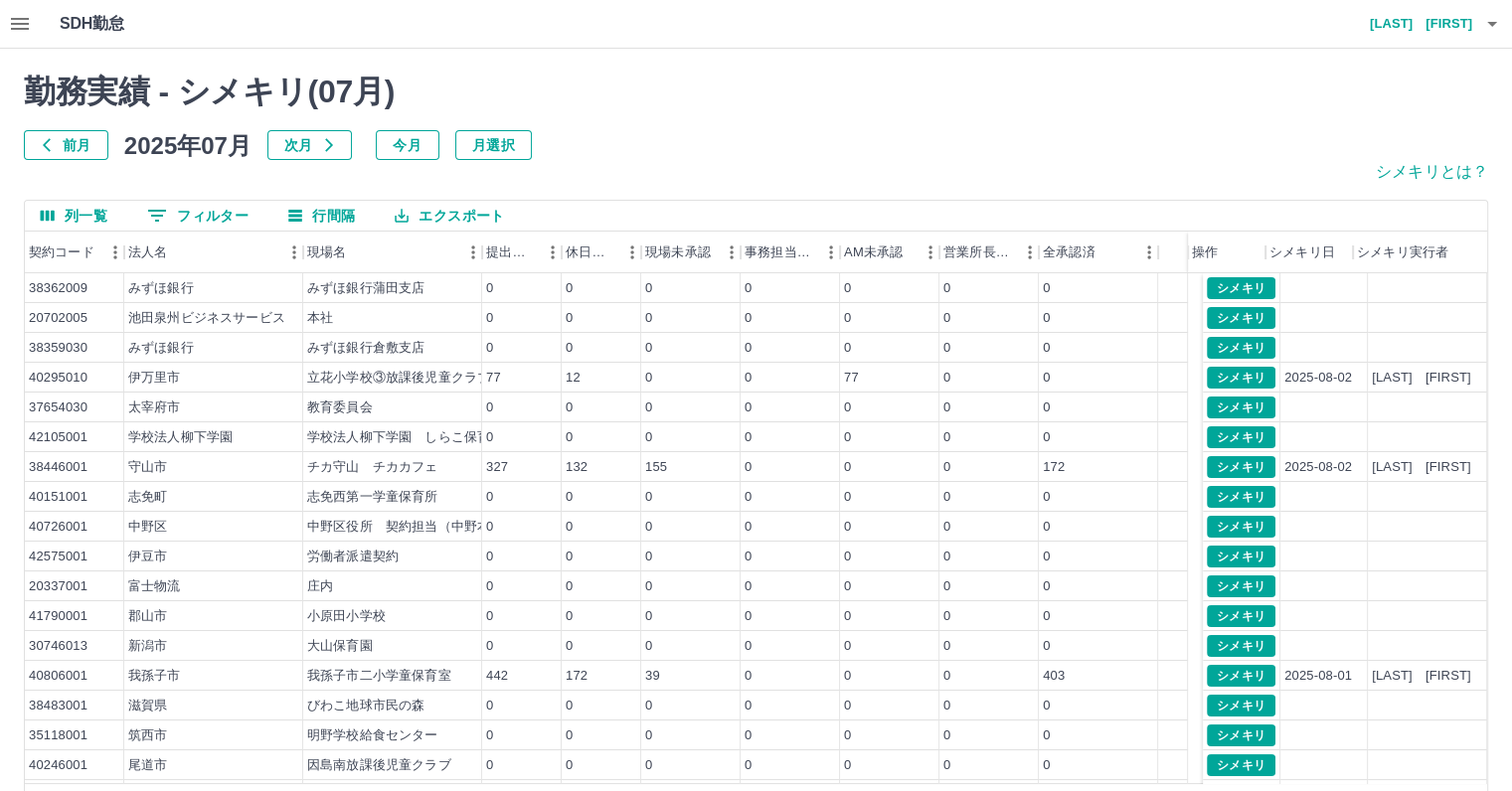 click on "北井　顕広" at bounding box center (1413, 24) 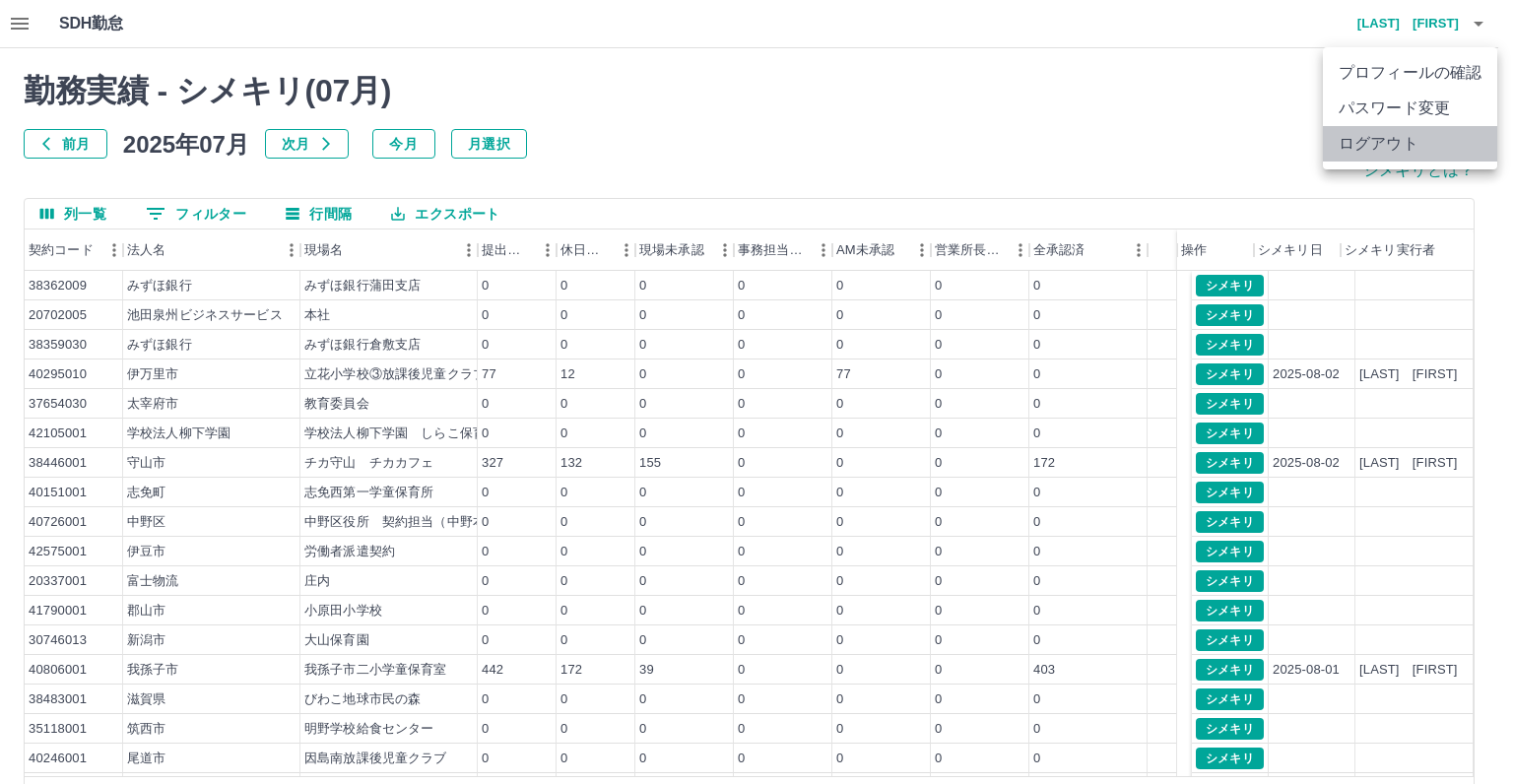 click on "ログアウト" at bounding box center (1410, 144) 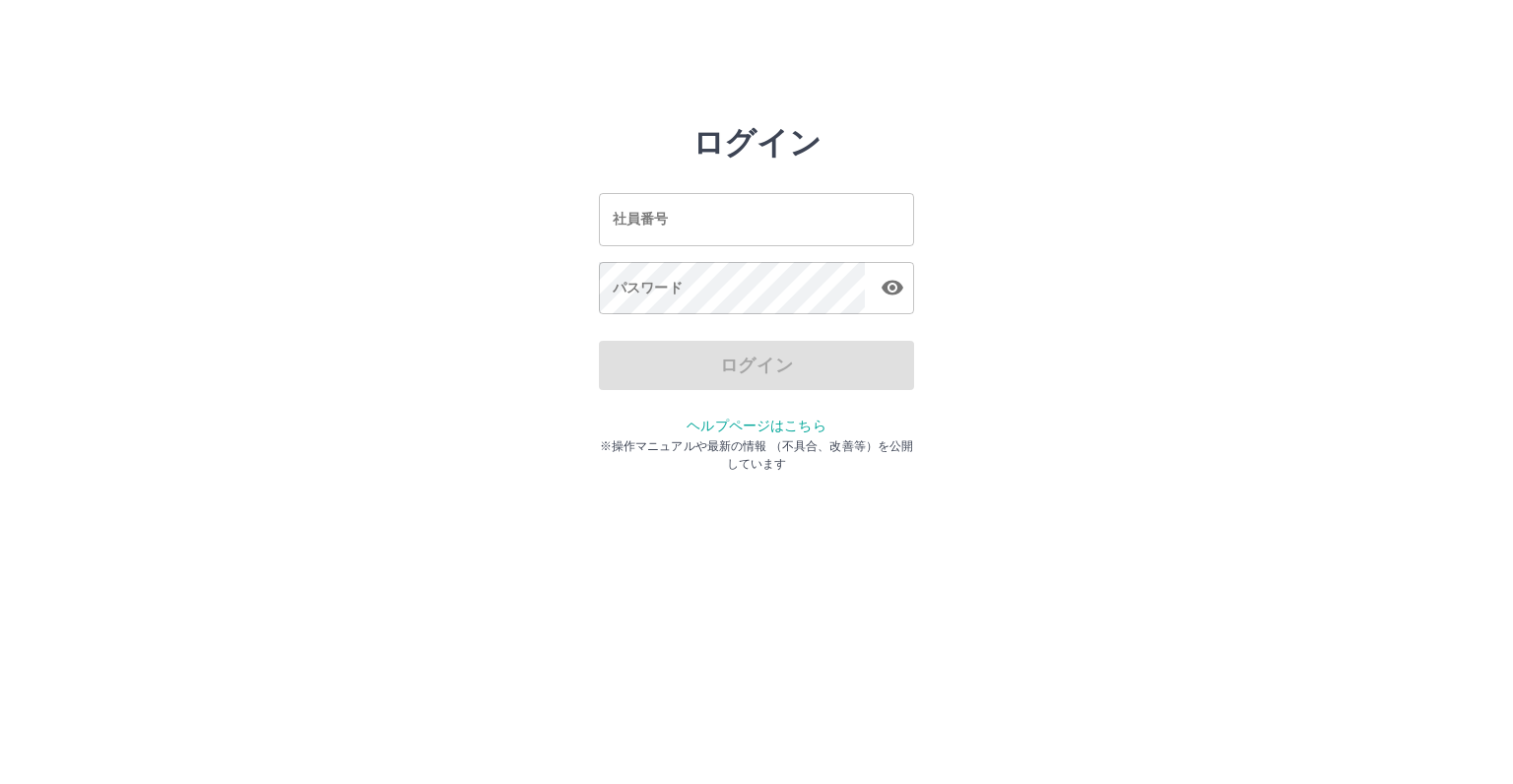 scroll, scrollTop: 0, scrollLeft: 0, axis: both 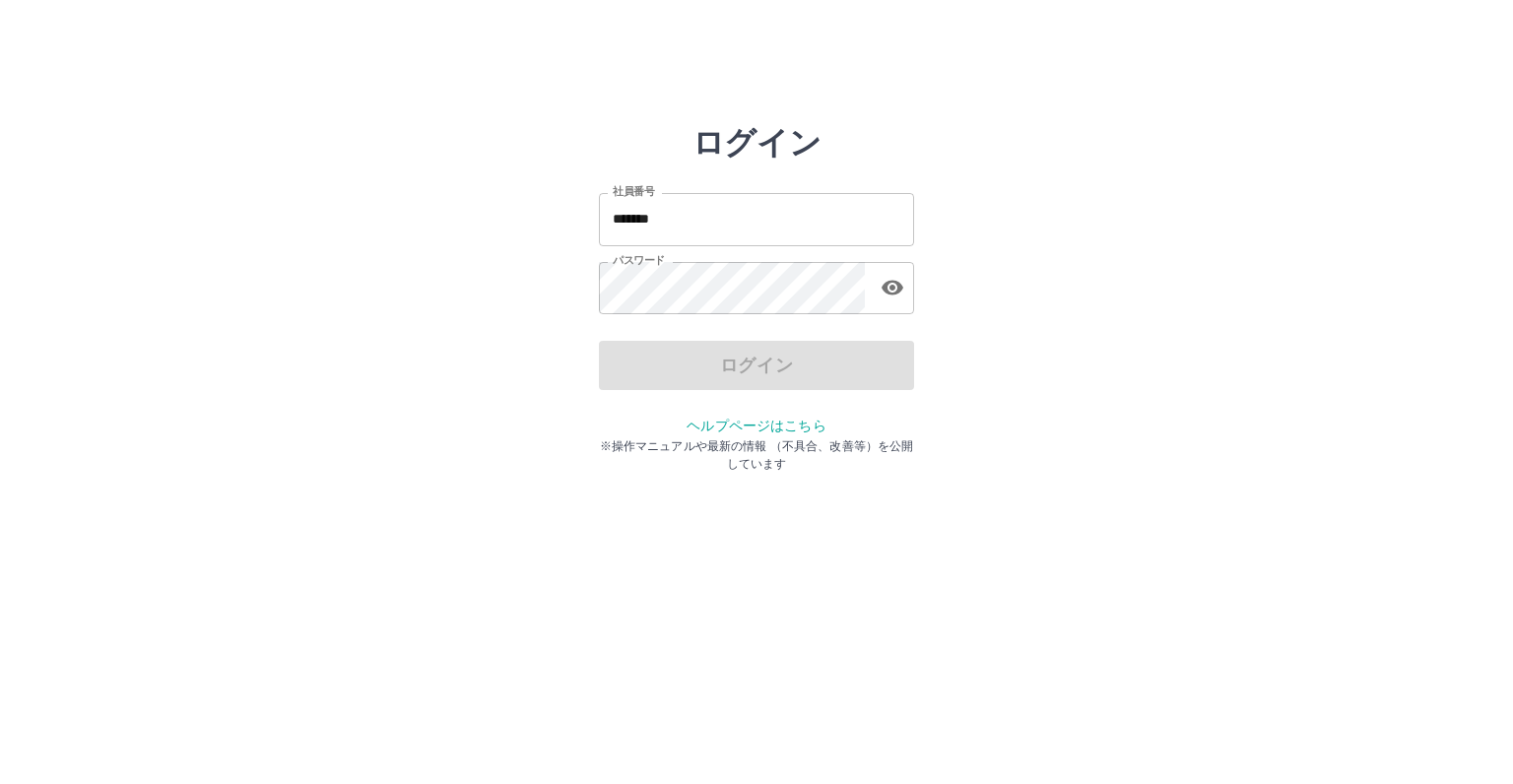 click on "*******" at bounding box center (756, 219) 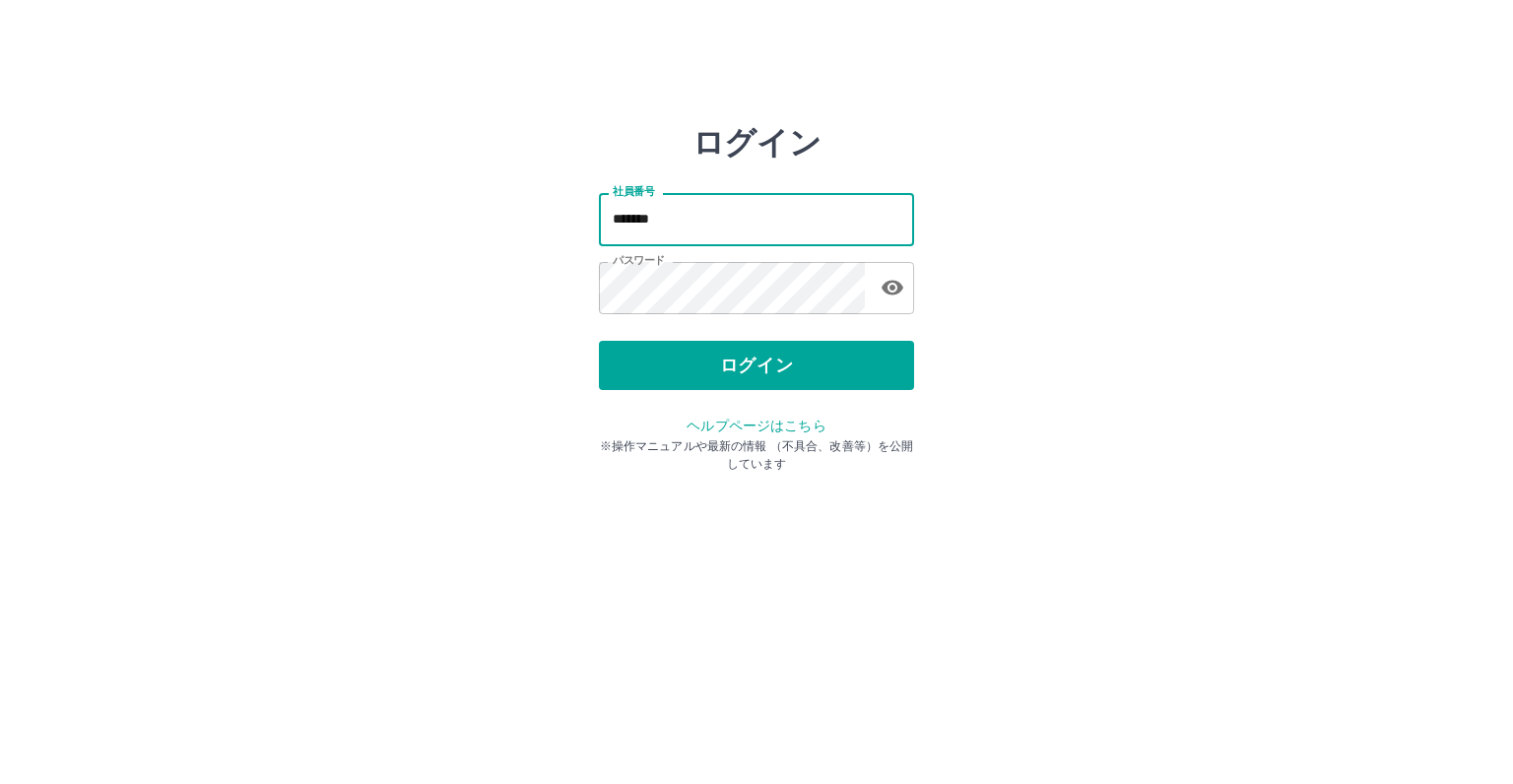 drag, startPoint x: 788, startPoint y: 222, endPoint x: 341, endPoint y: 215, distance: 447.05481 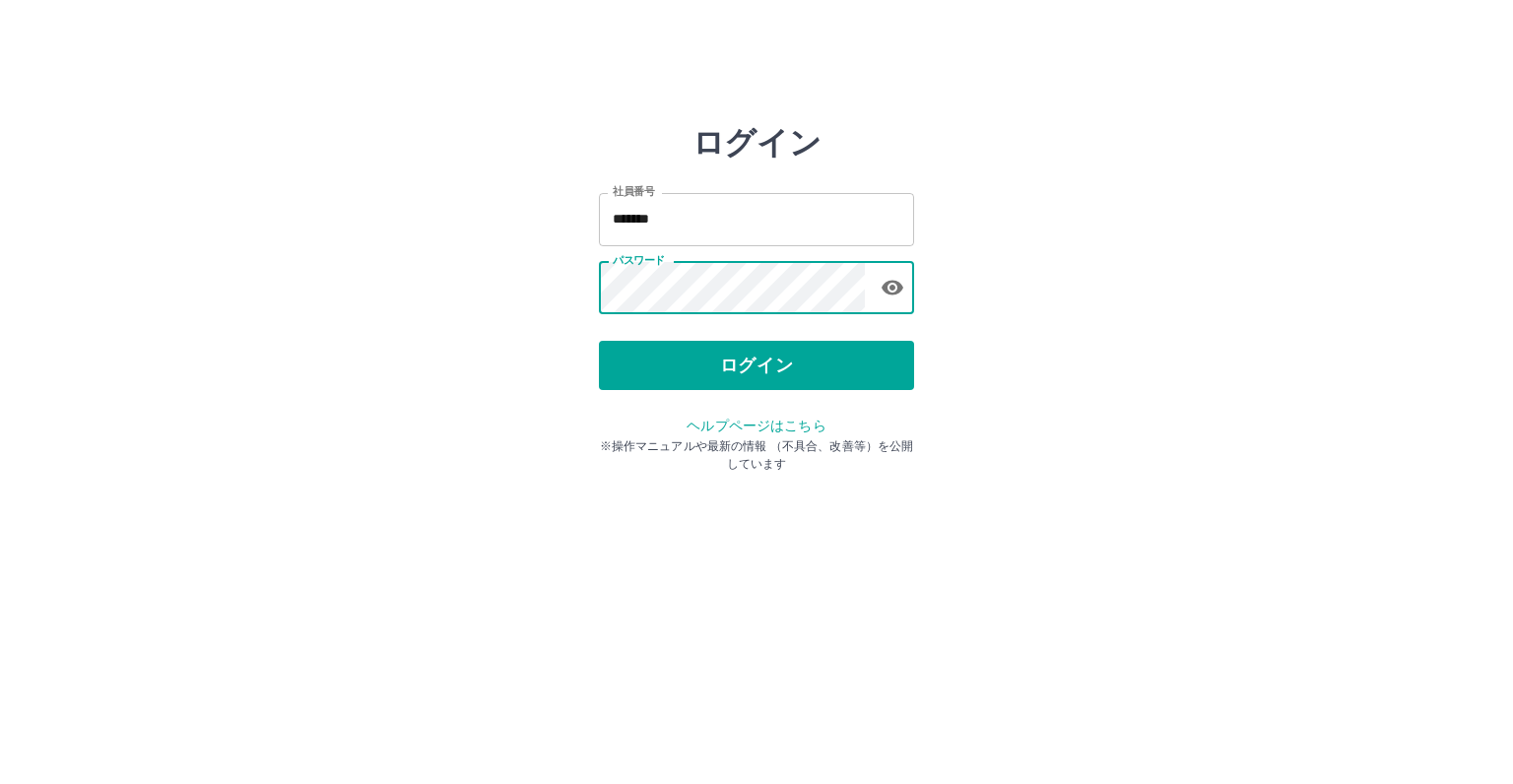 click on "ログイン 社員番号 ******* 社員番号 パスワード パスワード ログイン ヘルプページはこちら ※操作マニュアルや最新の情報 （不具合、改善等）を公開しています" at bounding box center [756, 282] 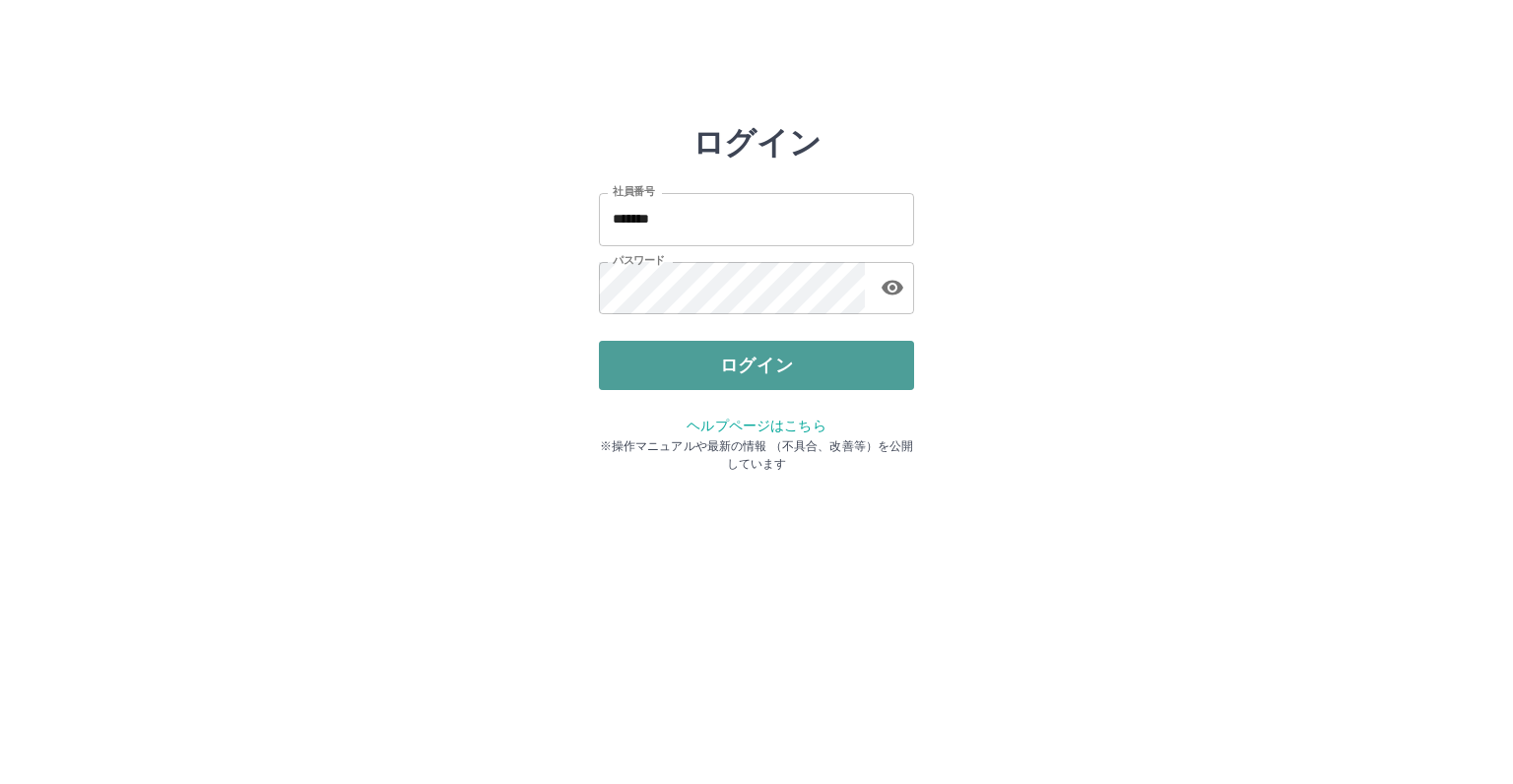 click on "ログイン" at bounding box center (756, 365) 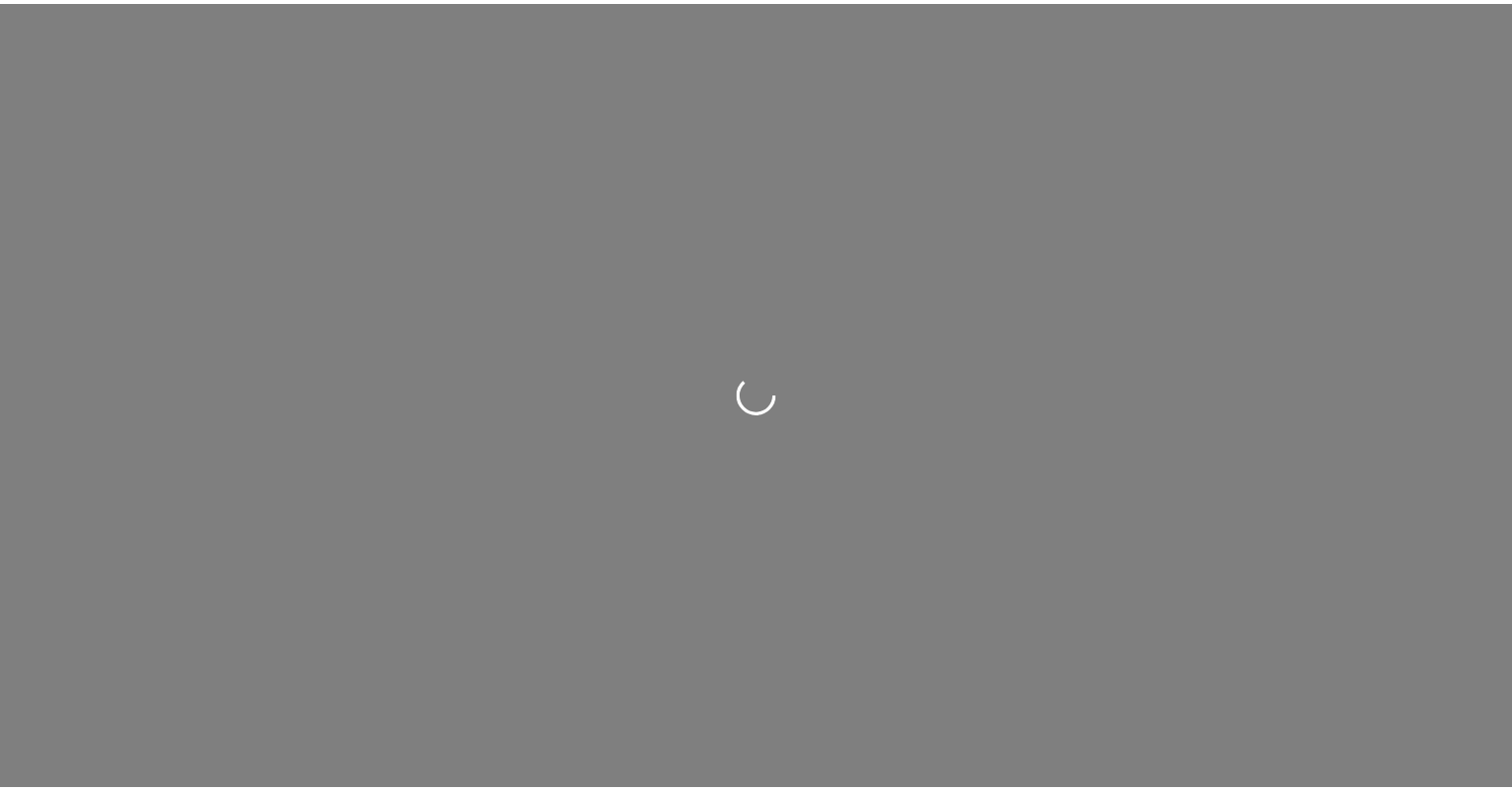 scroll, scrollTop: 0, scrollLeft: 0, axis: both 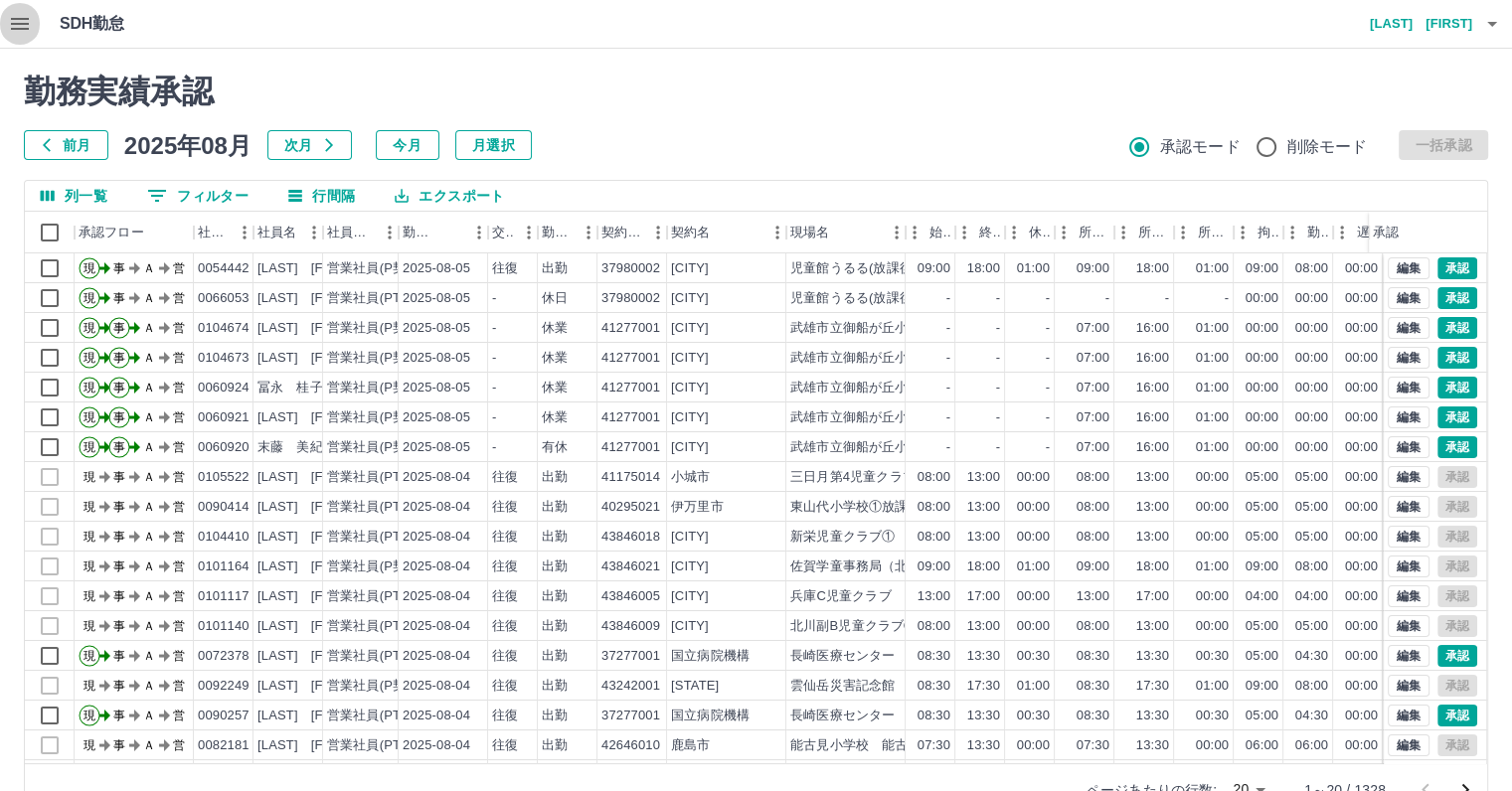 click 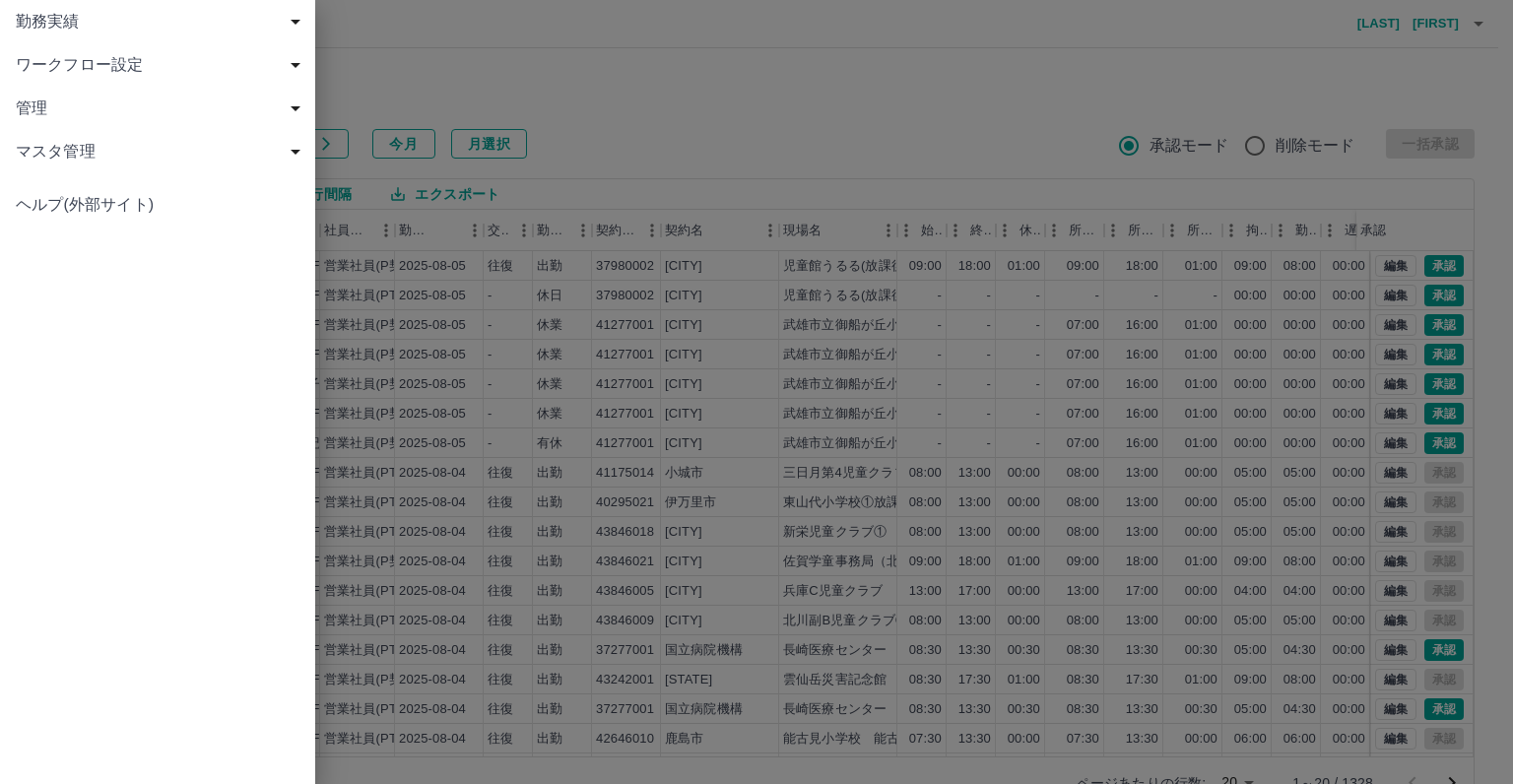 click on "勤務実績" at bounding box center [162, 22] 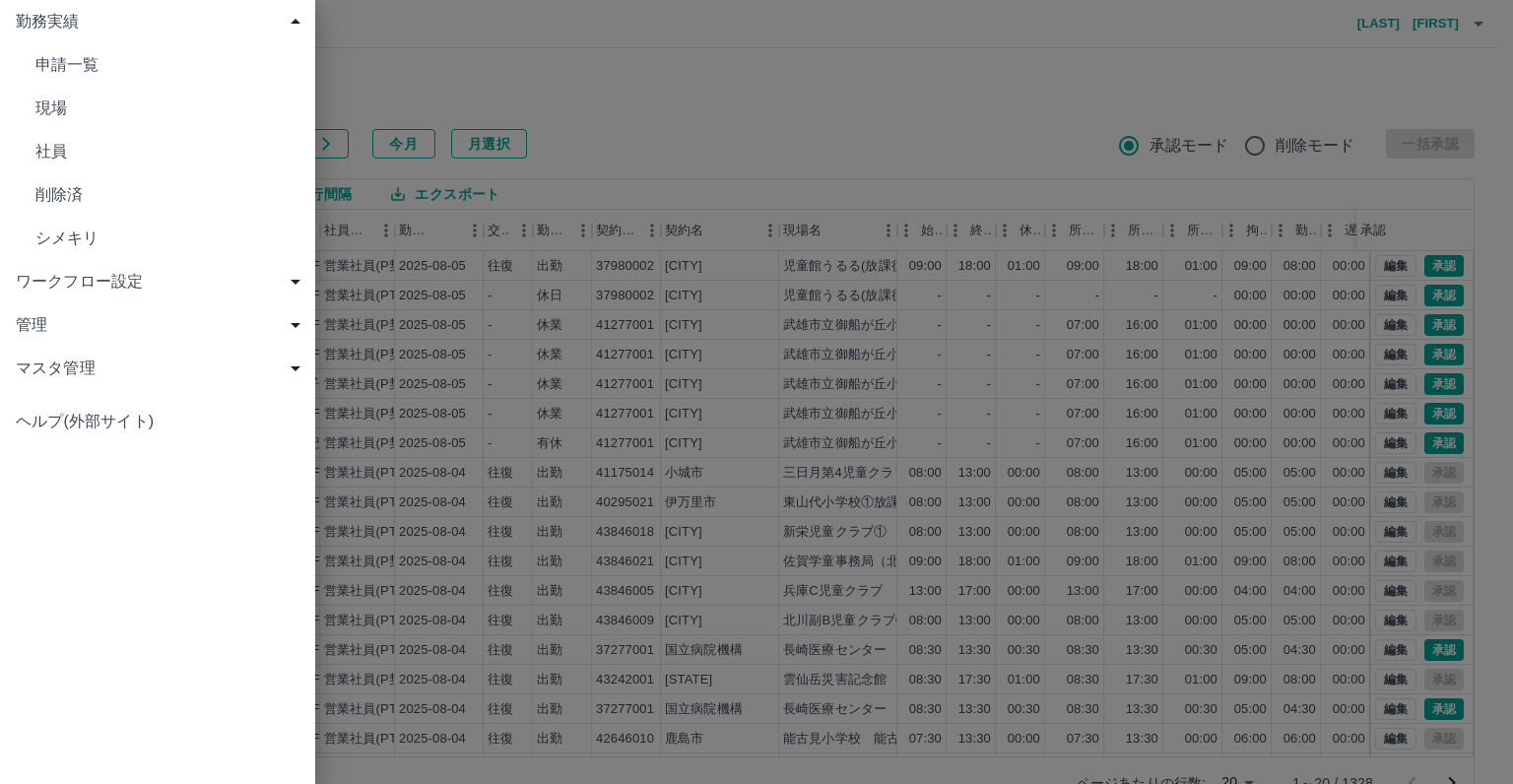 click on "シメキリ" at bounding box center (167, 238) 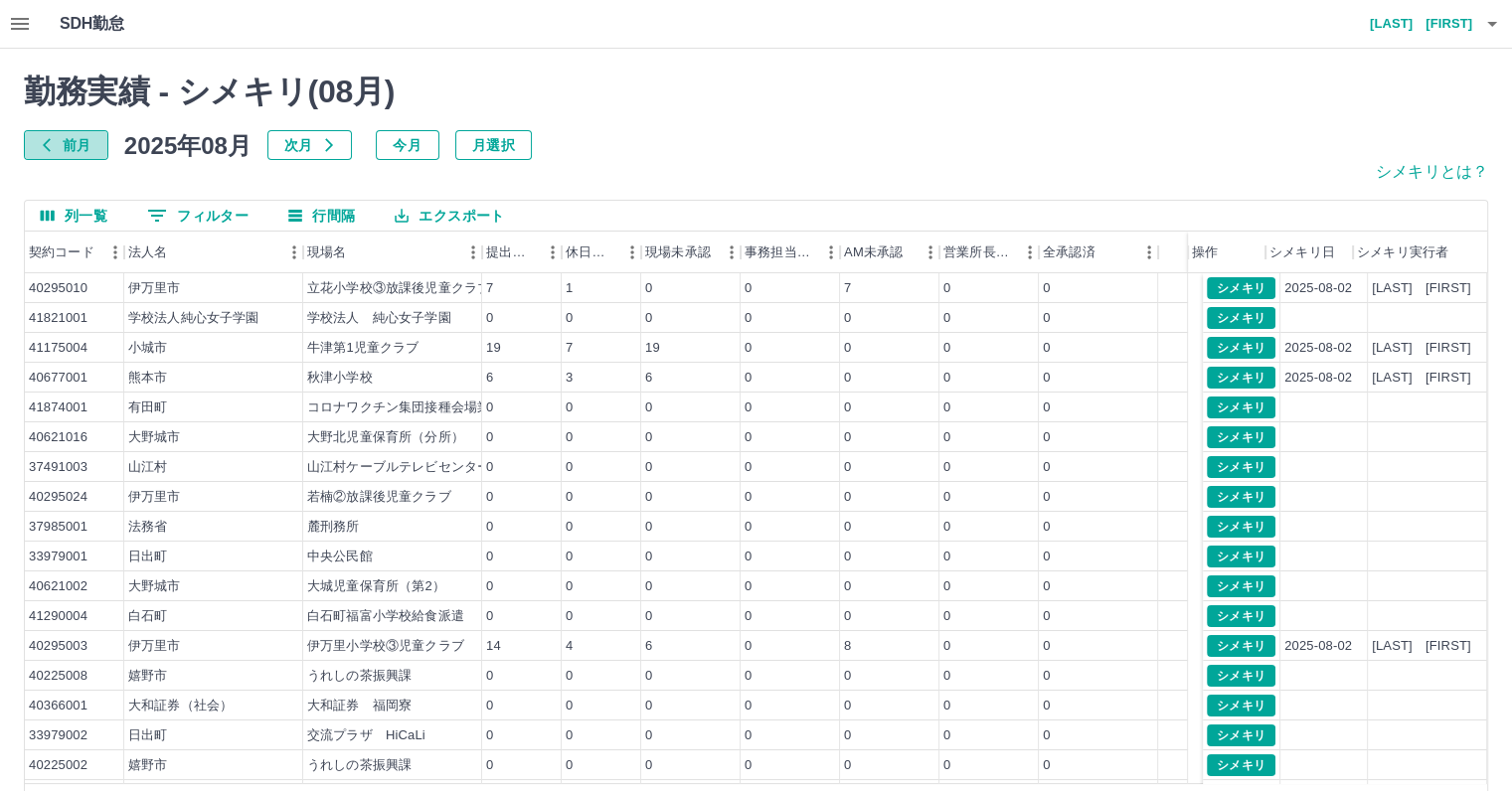 click on "前月" at bounding box center (66, 145) 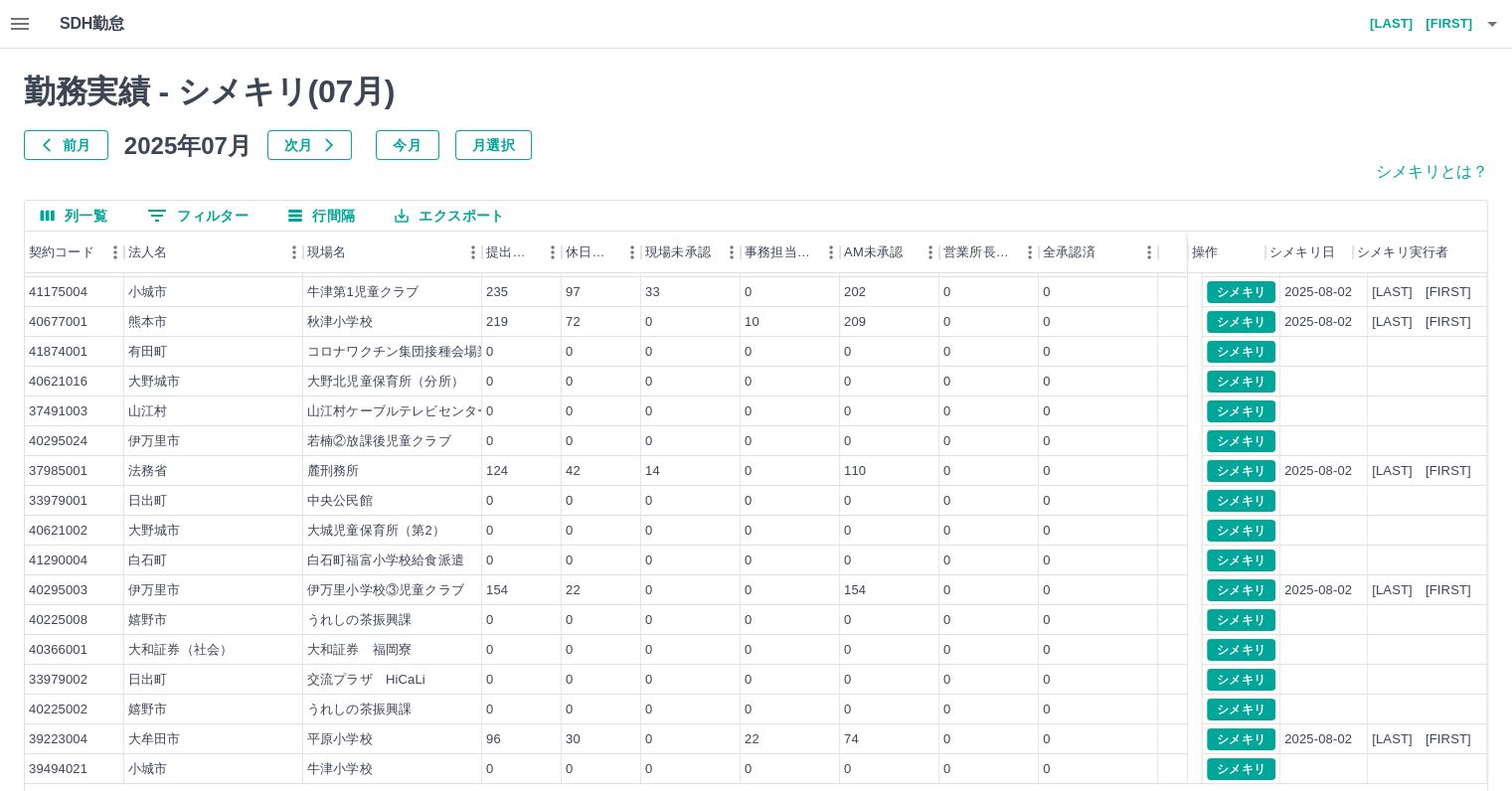 scroll, scrollTop: 85, scrollLeft: 0, axis: vertical 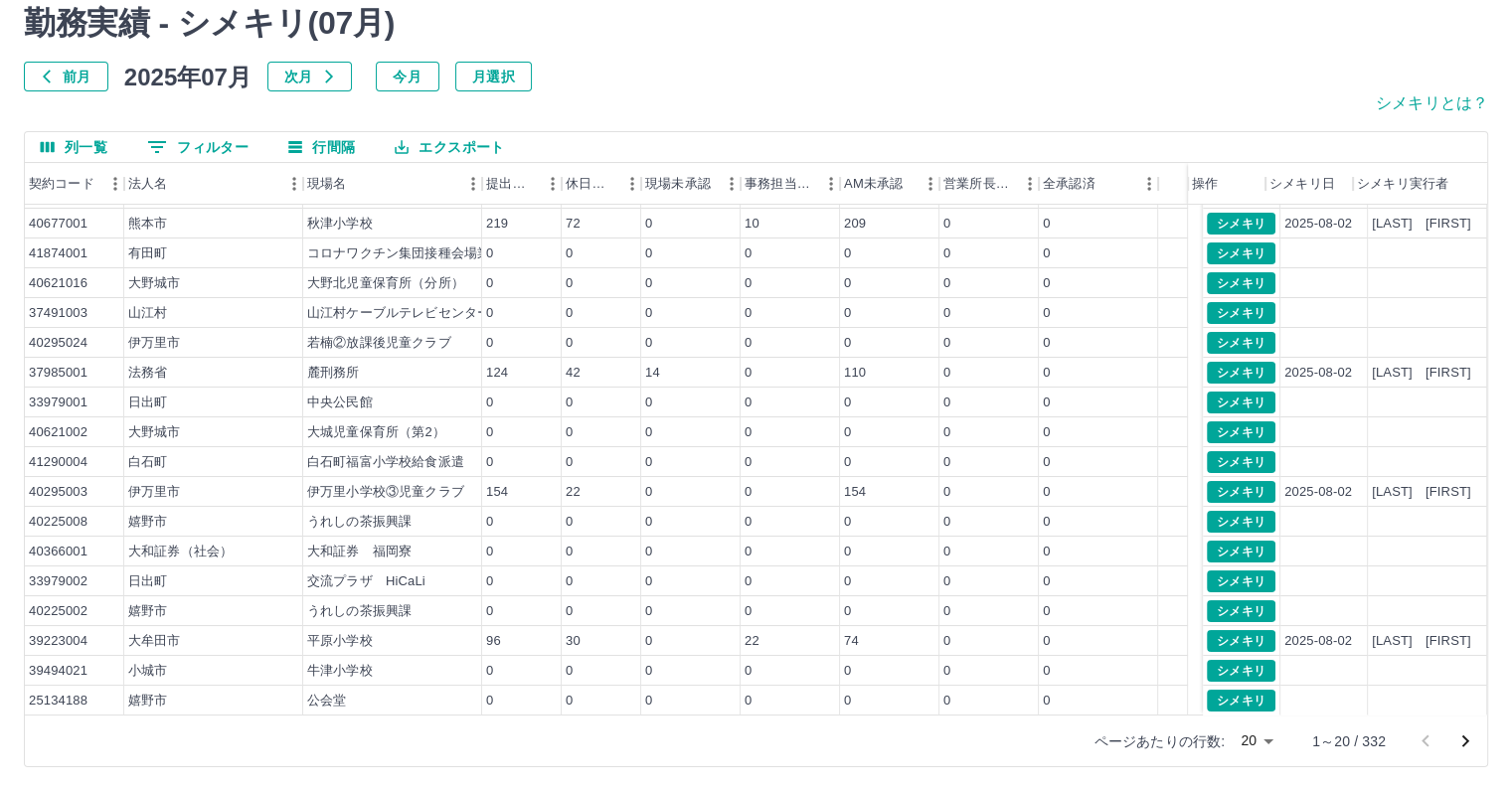 click on "SDH勤怠 [LAST]　[FIRST] 勤務実績 - シメキリ( 07 月) 前月 2025年07月 次月 今月 月選択 シメキリとは？ 列一覧 0 フィルター 行間隔 エクスポート 契約コード 法人名 現場名 提出件数 休日件数 現場未承認 事務担当未承認 AM未承認 営業所長未承認 全承認済 操作 シメキリ日 シメキリ実行者 40295010 [CITY] [CITY]立花小学校③放課後児童クラブ 77 12 0 0 77 0 0 41821001 学校法人純心女子学園 学校法人　純心女子学園 0 0 0 0 0 0 0 41175004 [CITY] [CITY]牛津第1児童クラブ 235 97 33 0 202 0 0 40677001 [CITY] [CITY]秋津小学校 219 72 0 10 209 0 0 41874001 [CITY] コロナワクチン集団接種会場業務（[CITY]福祉健康センター） 0 0 0 0 0 0 0 40621016 [CITY] [CITY]大野北児童保育所（分所） 0 0 0 0 0 0 0 37491003 [CITY] [CITY]山江村ケーブルテレビセンター 0 0 0 0 0 0 0 40295024 [CITY] [CITY]若楠②放課後児童クラブ 0 0 0 0 0 0 0 37985001 法務省" at bounding box center [756, 361] 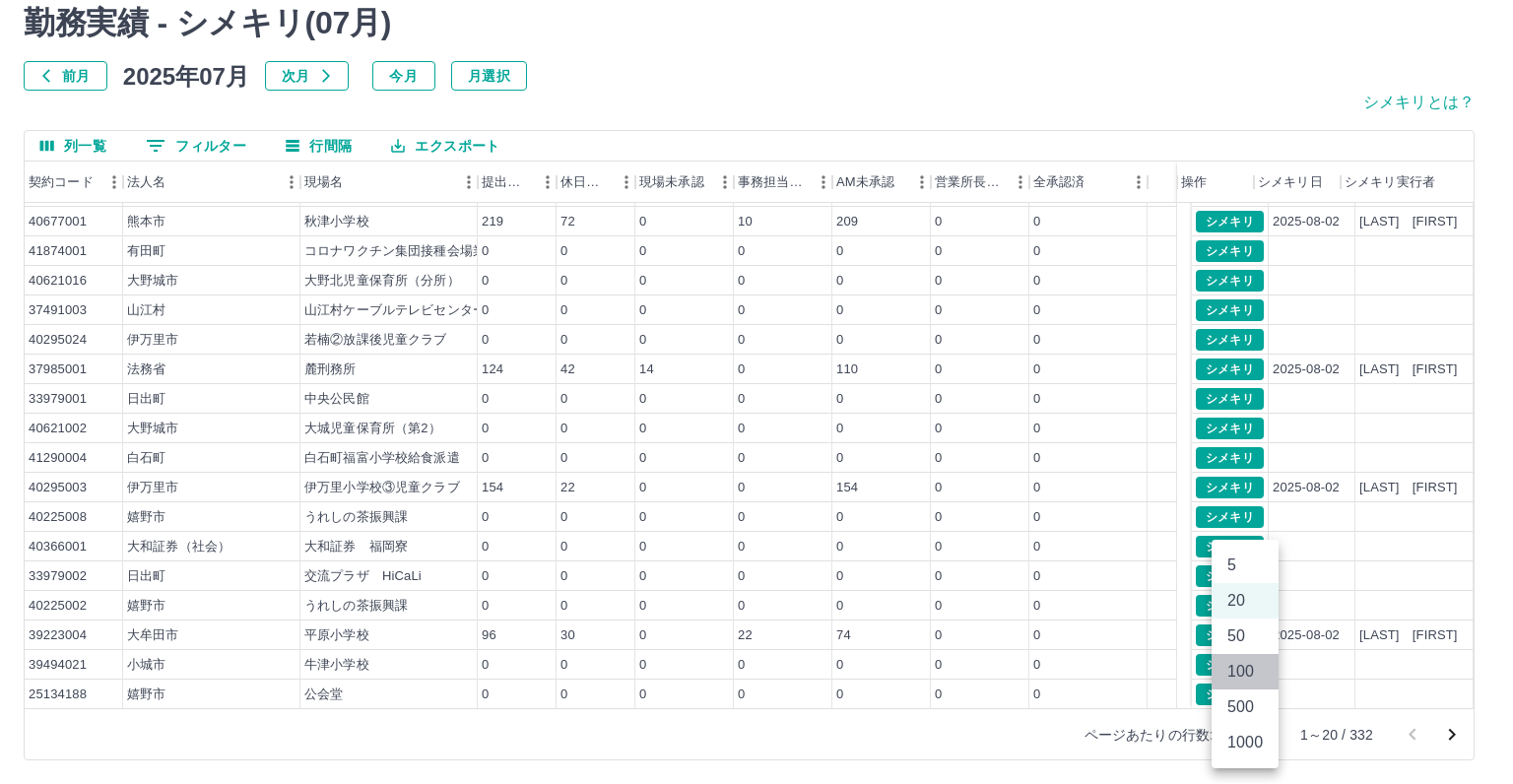 click on "100" at bounding box center [1245, 672] 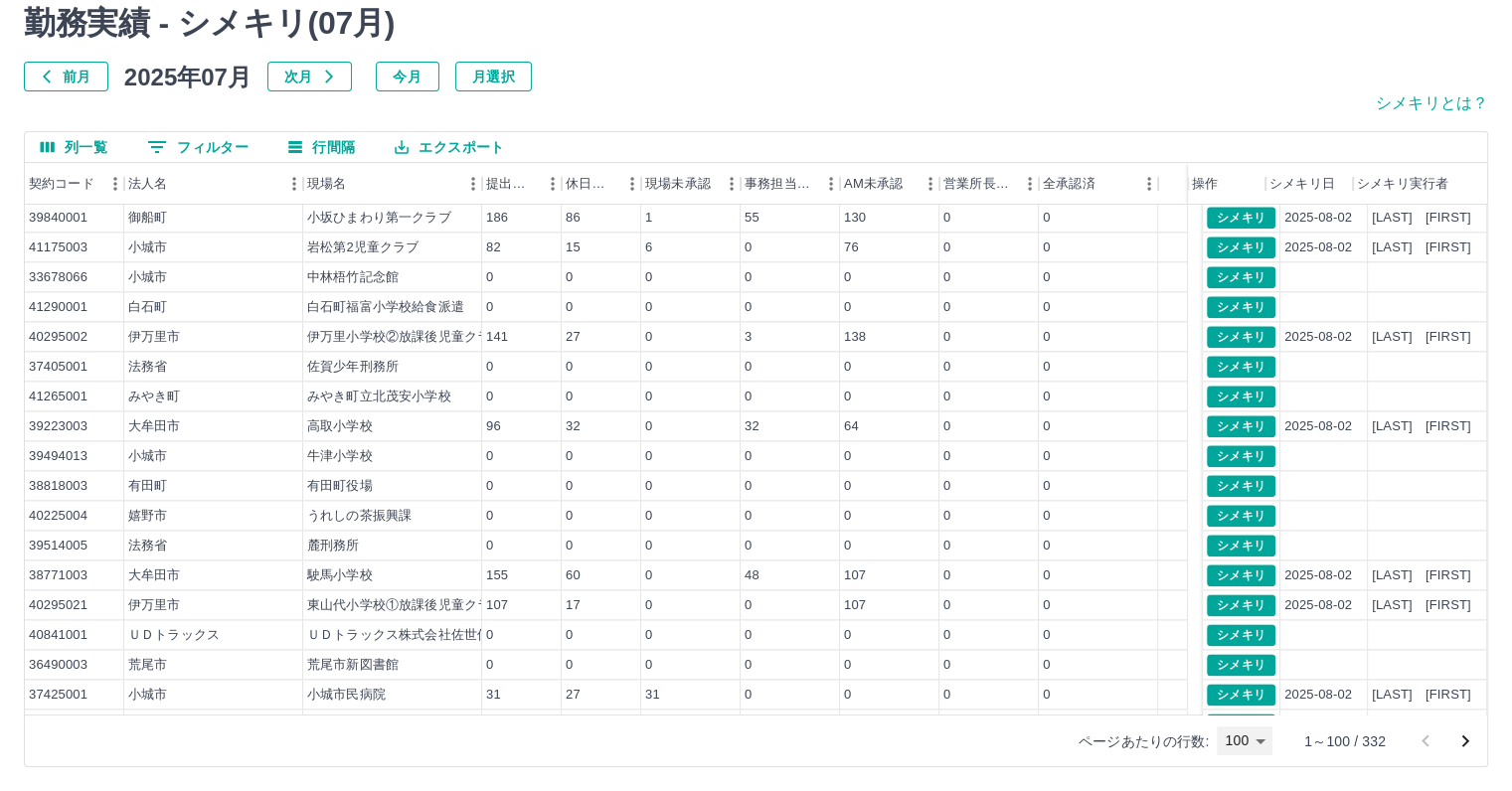 scroll, scrollTop: 2470, scrollLeft: 0, axis: vertical 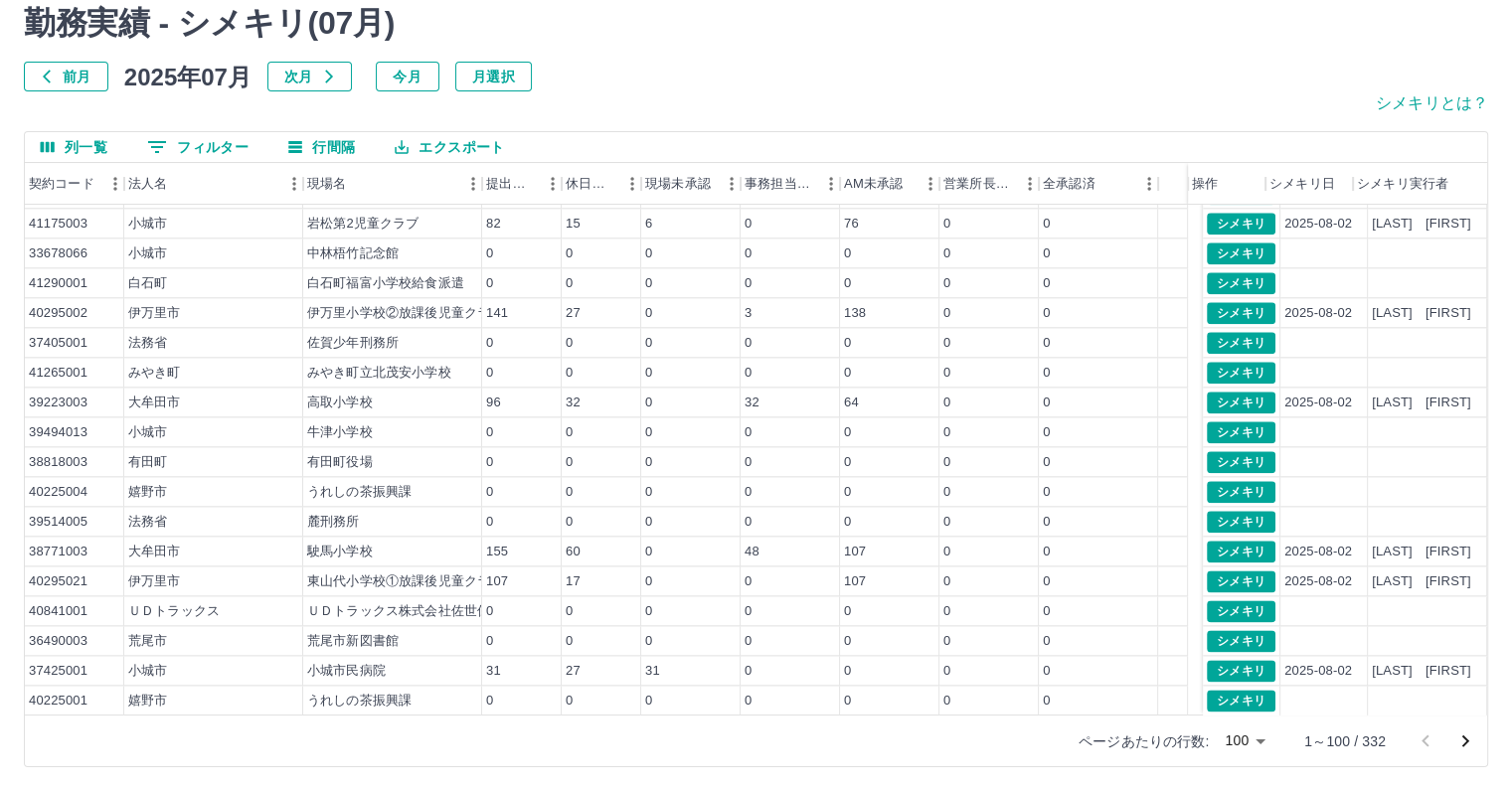 click on "SDH勤怠 [LAST]　[FIRST] 勤務実績 - シメキリ( 07 月) 前月 2025年07月 次月 今月 月選択 シメキリとは？ 列一覧 0 フィルター 行間隔 エクスポート 契約コード 法人名 現場名 提出件数 休日件数 現場未承認 事務担当未承認 AM未承認 営業所長未承認 全承認済 操作 シメキリ日 シメキリ実行者 40741001 法務省 [CITY]刑務所 0 0 0 0 0 0 0 41290002 [CITY] [CITY]福富小学校給食派遣 0 0 0 0 0 0 0 39840001 [CITY] [CITY]小坂ひまわり第一クラブ 186 86 1 55 130 0 0 41175003 [CITY] [CITY]岩松第2児童クラブ 82 15 6 0 76 0 0 33678066 [CITY] [CITY]中林梧竹記念館 0 0 0 0 0 0 0 41290001 [CITY] [CITY]福富小学校給食派遣 0 0 0 0 0 0 0 40295002 [CITY] [CITY]伊万里小学校②放課後児童クラブ 141 27 0 3 138 0 0 37405001 法務省 [CITY]少年刑務所 0 0 0 0 0 0 0 41265001 [CITY] [CITY]みやき町立北茂安小学校 0 0 0 0 0 0 0 39223003 [CITY] [CITY]高取小学校 96 32 0 32 64 0 0" at bounding box center [756, 361] 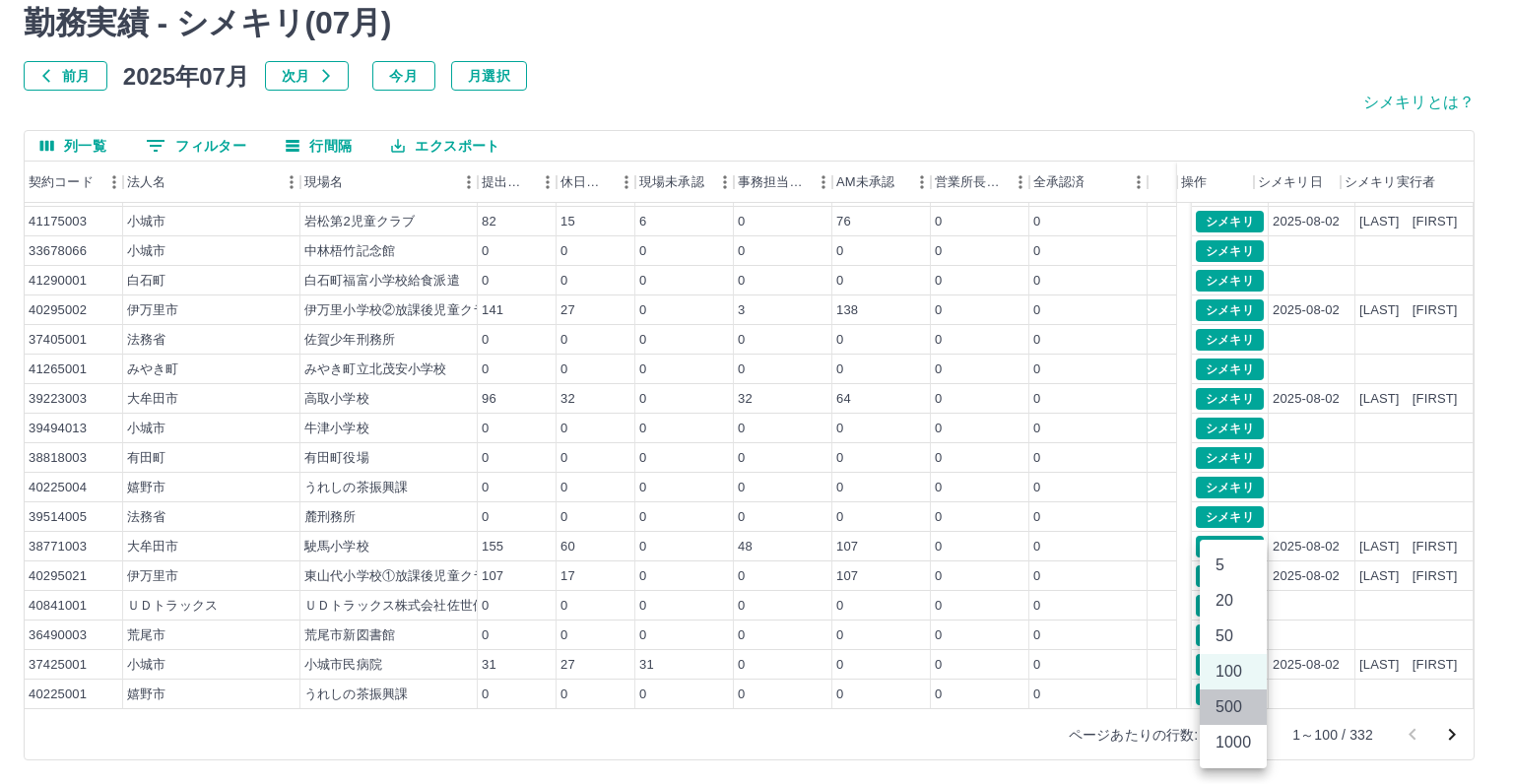 click on "500" at bounding box center [1233, 707] 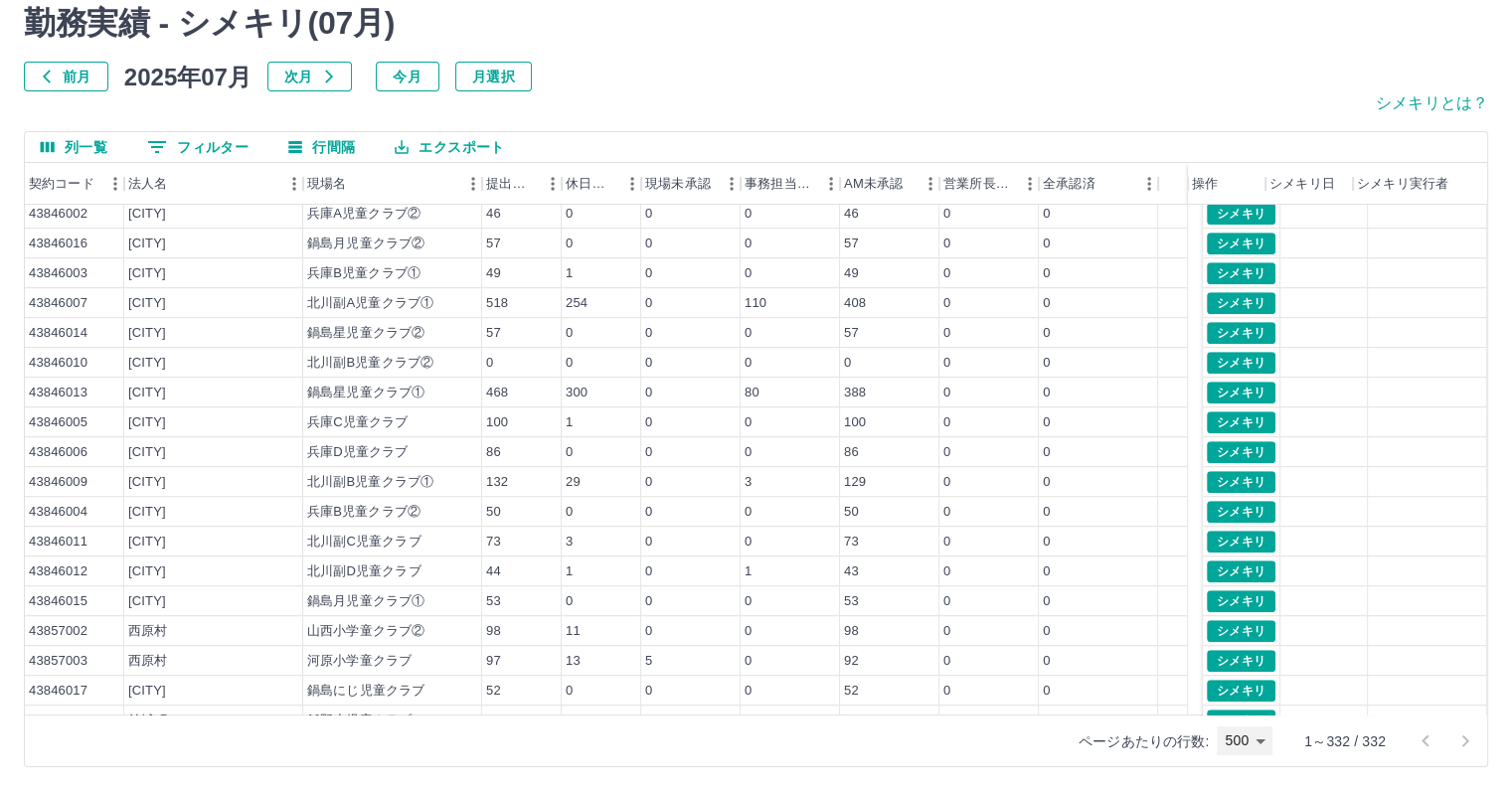 scroll, scrollTop: 9387, scrollLeft: 0, axis: vertical 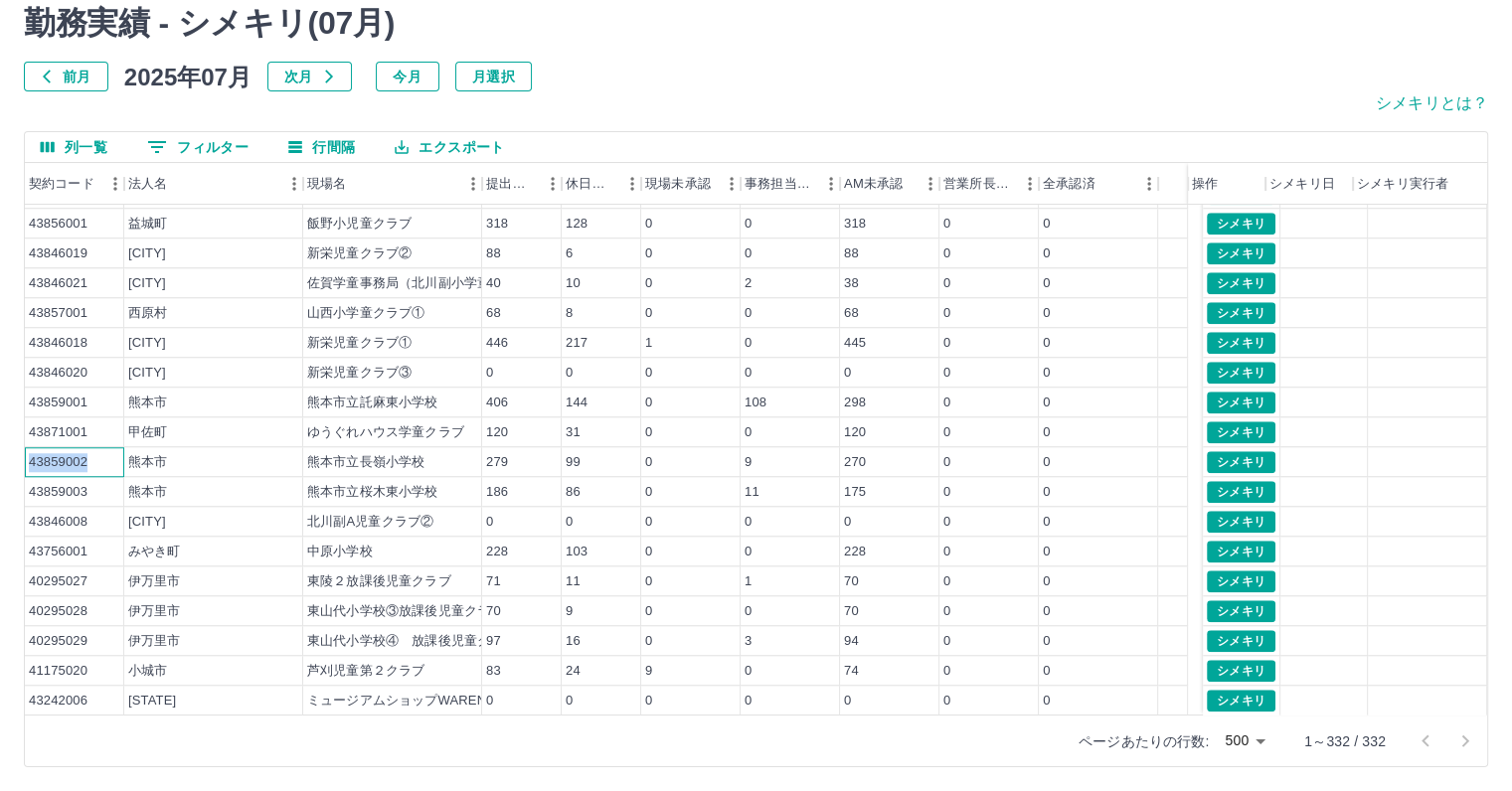 drag, startPoint x: 84, startPoint y: 459, endPoint x: 24, endPoint y: 460, distance: 60.00833 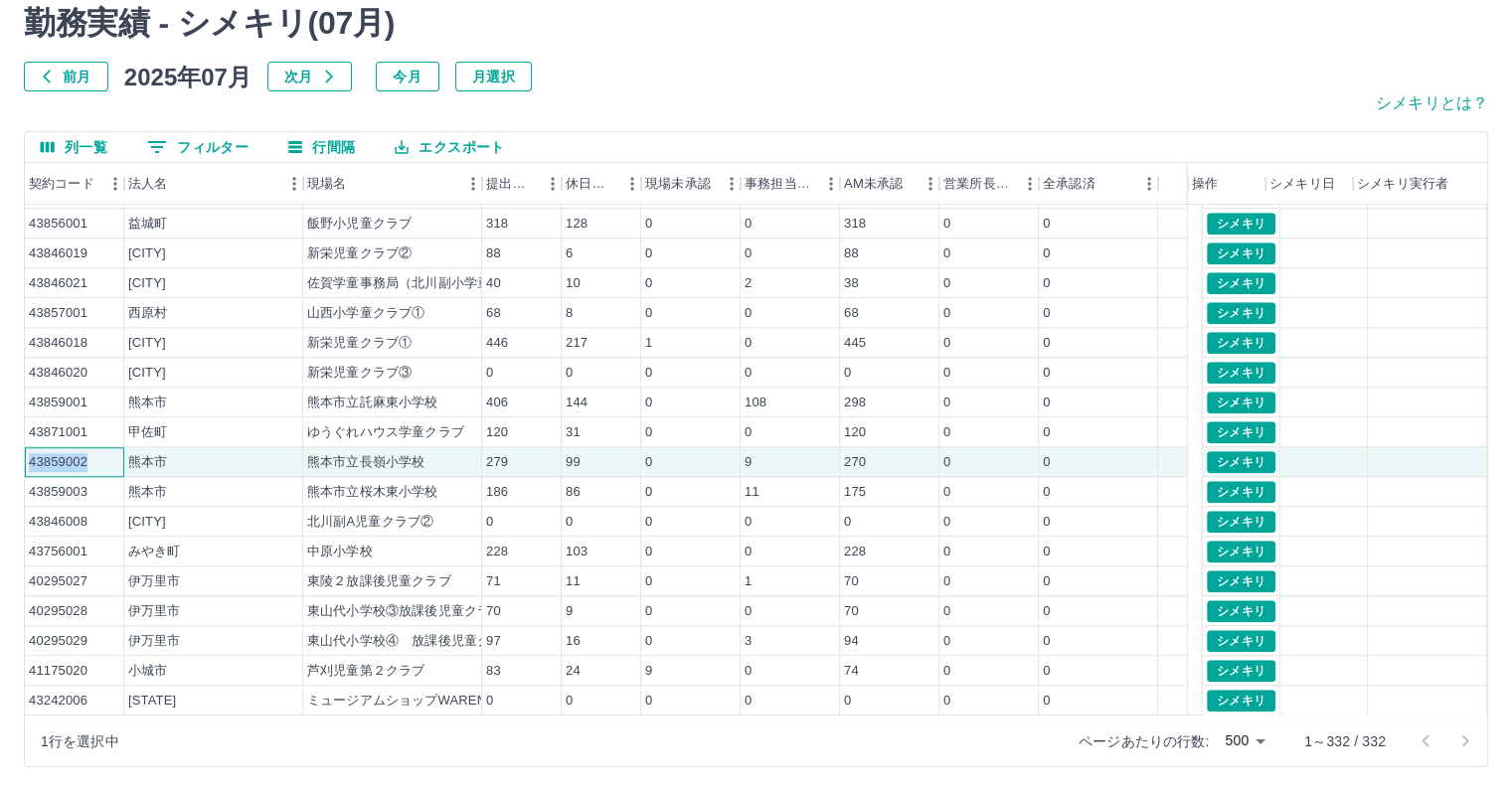 copy on "43859002" 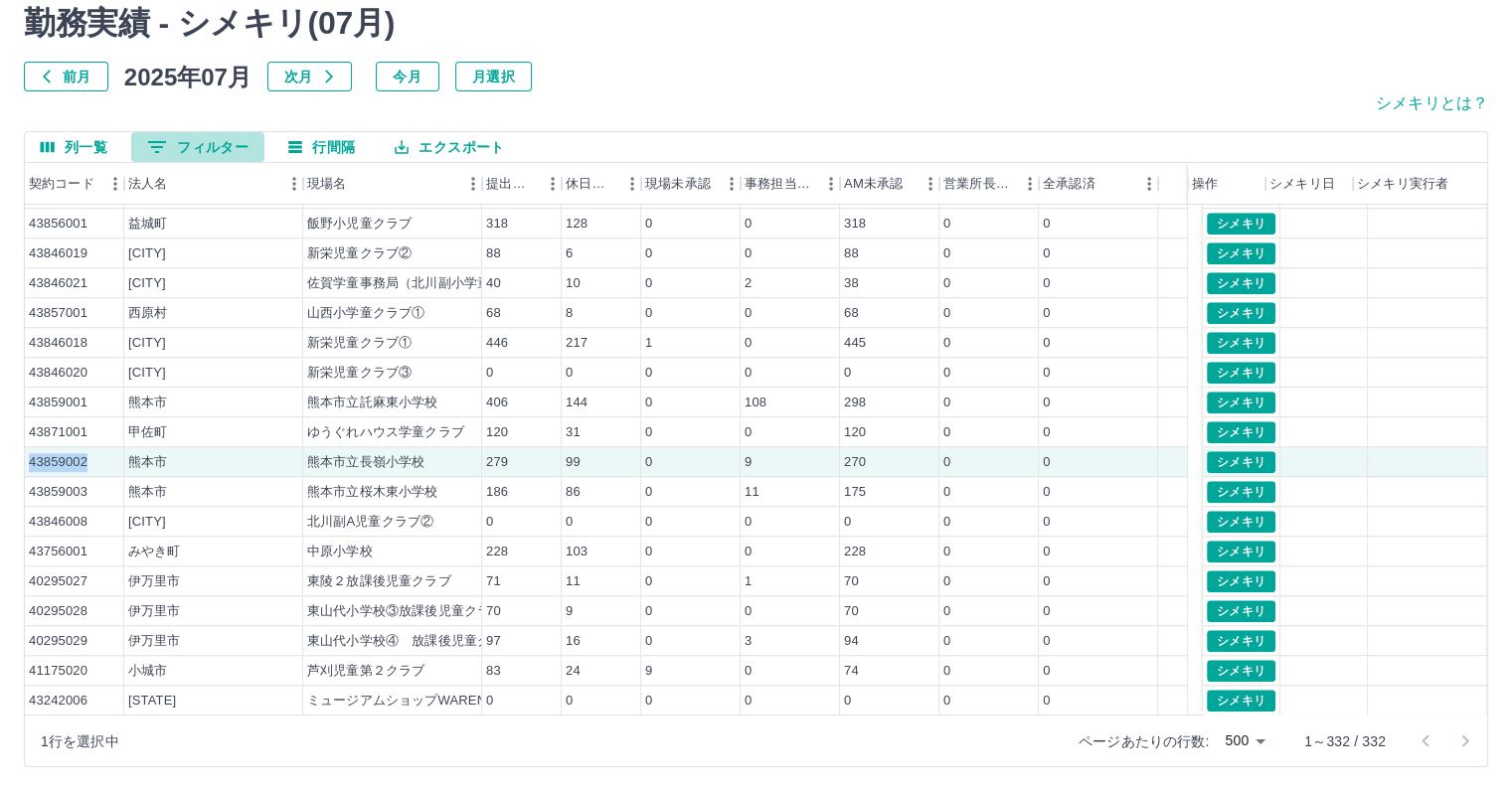 click on "0 フィルター" at bounding box center [198, 147] 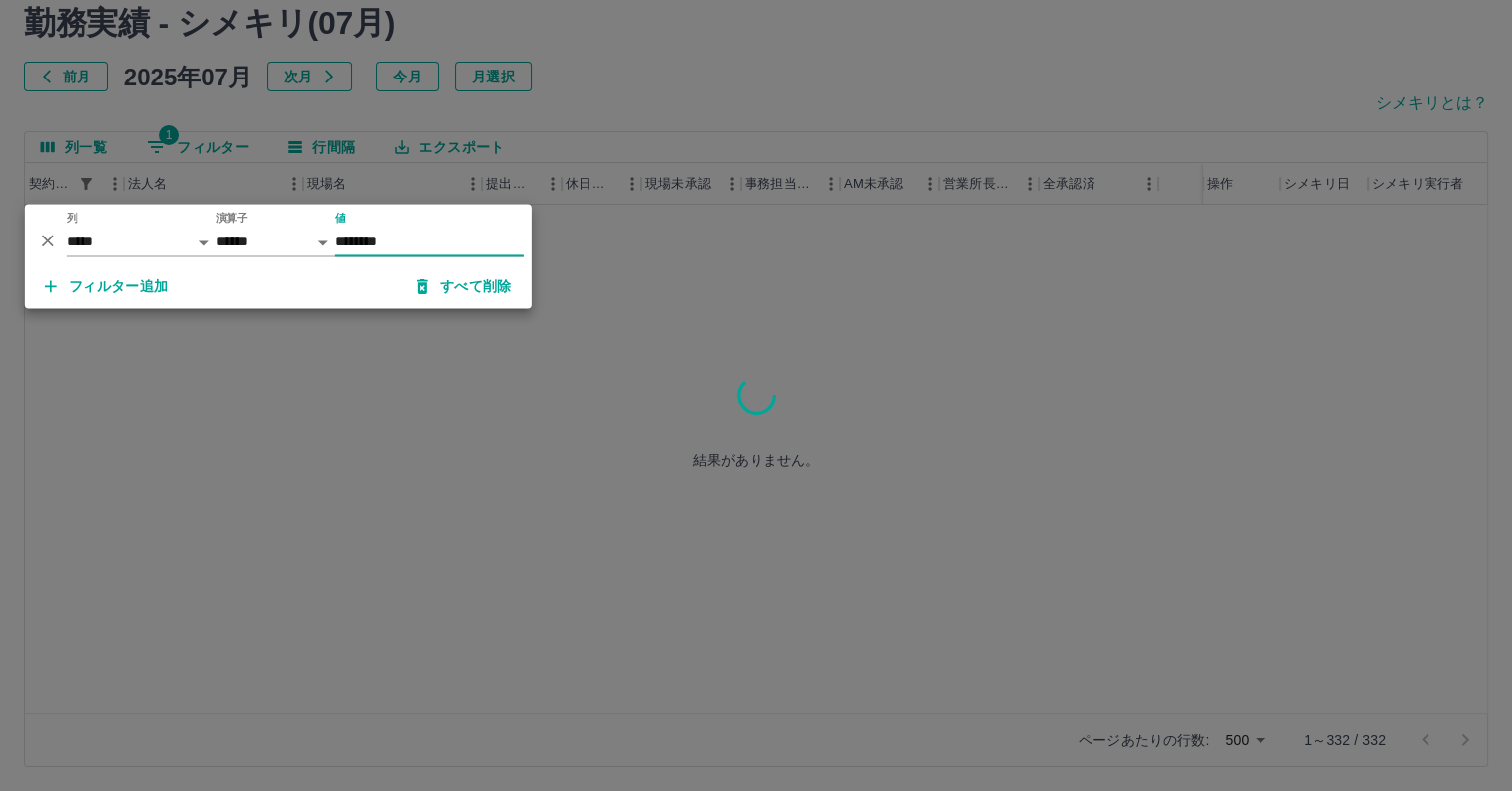scroll, scrollTop: 0, scrollLeft: 0, axis: both 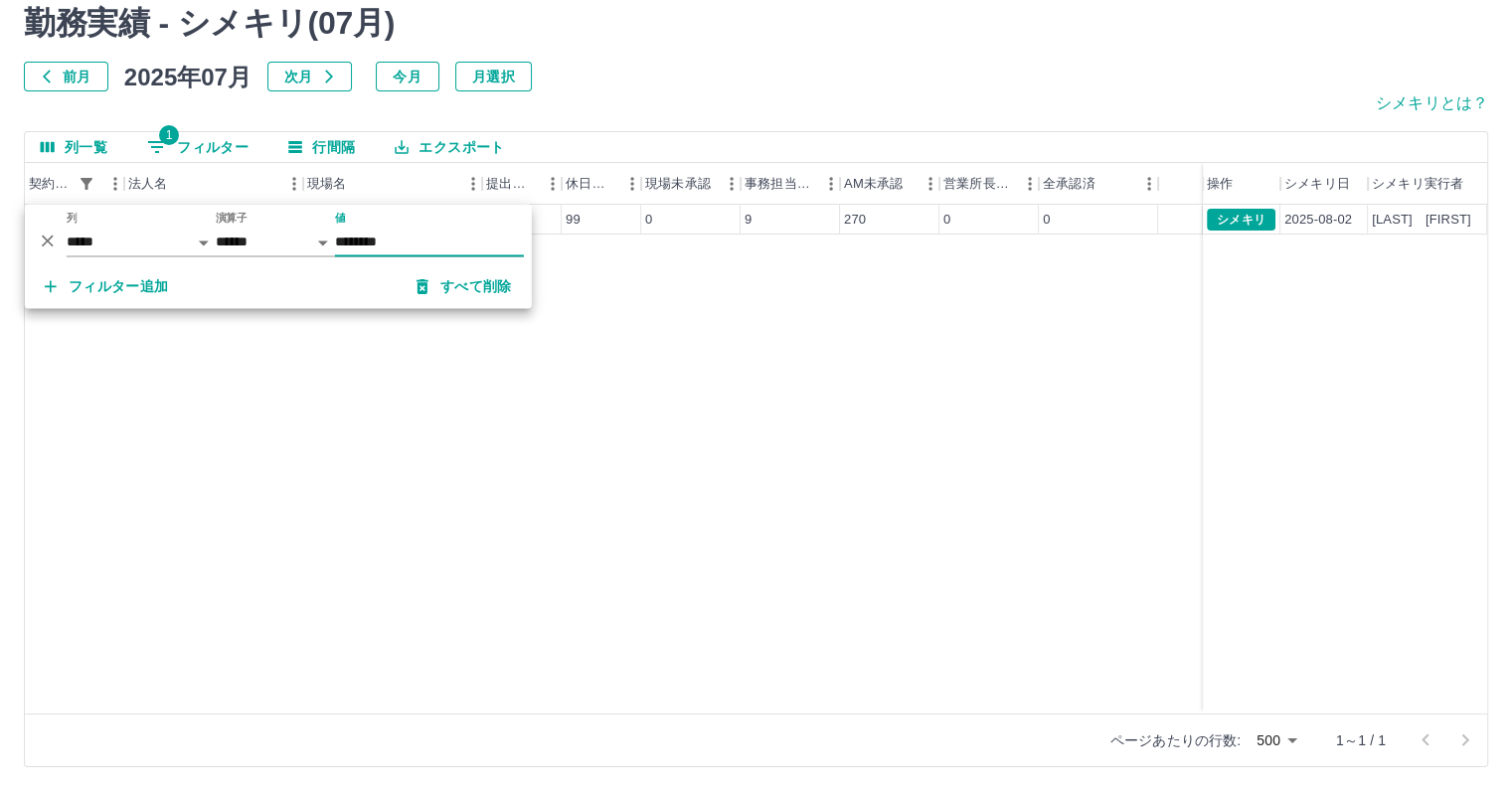 type on "********" 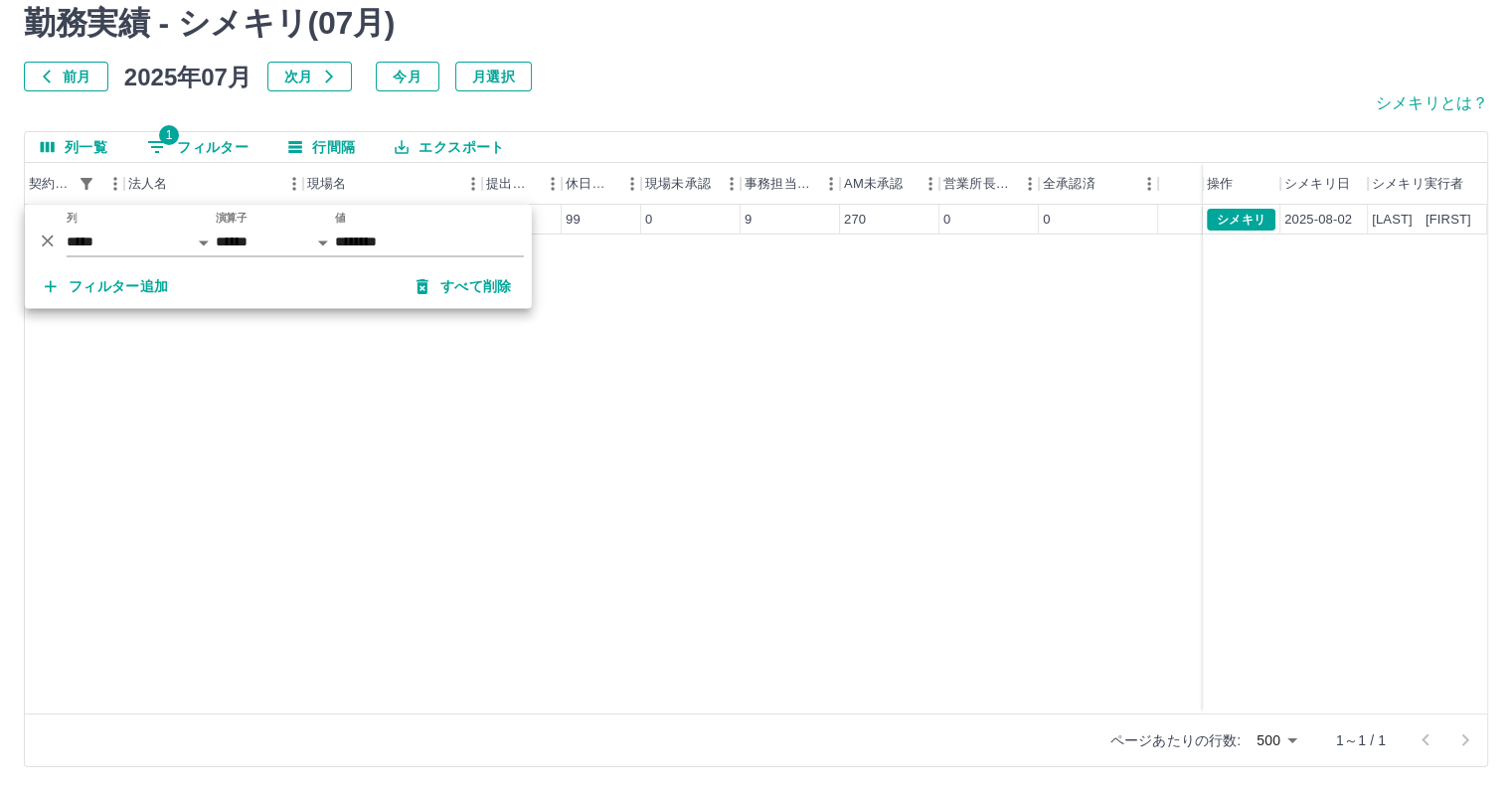 click on "前月 2025年07月 次月 今月 月選択" at bounding box center (756, 77) 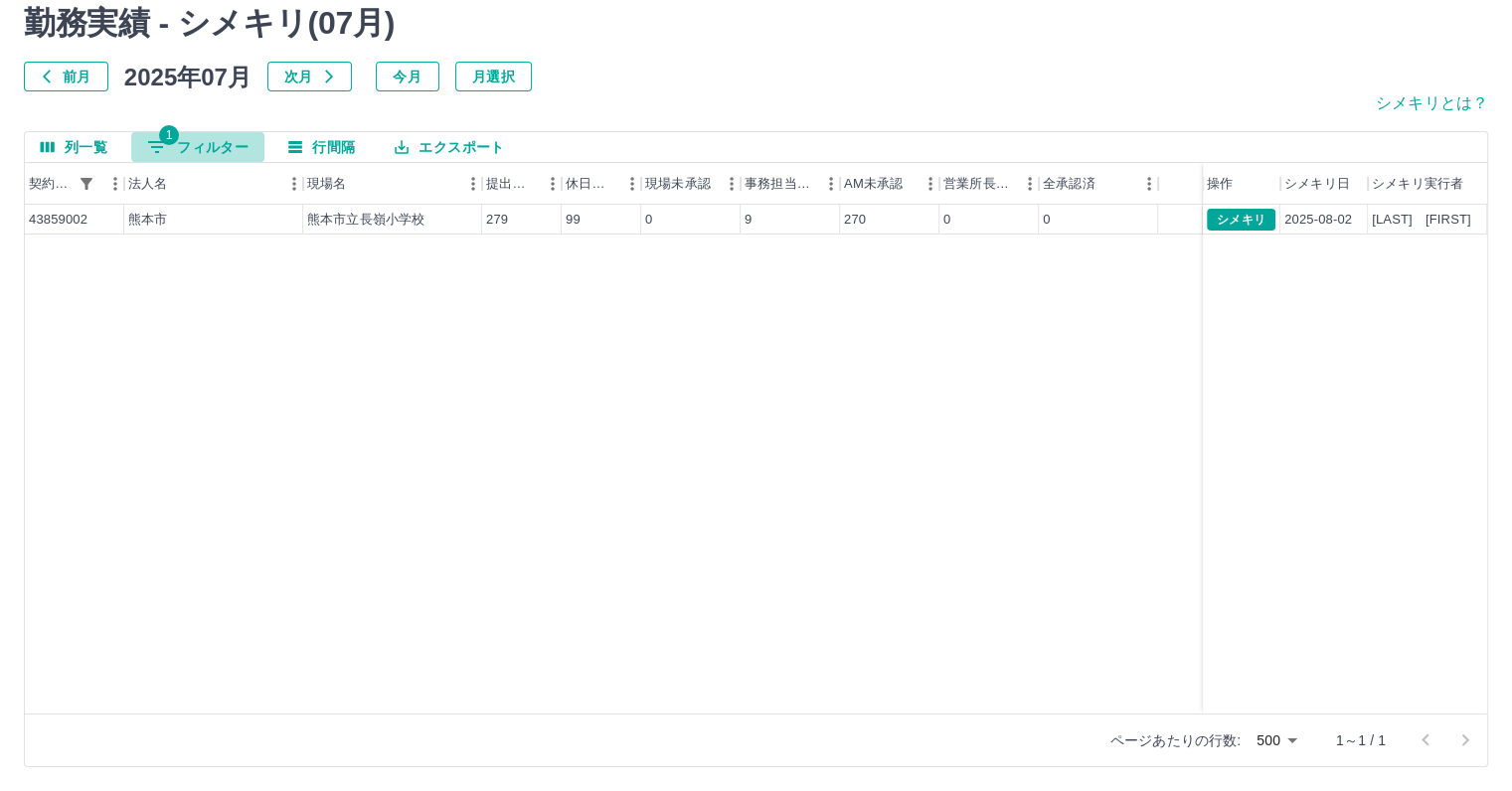 click on "1 フィルター" at bounding box center (198, 147) 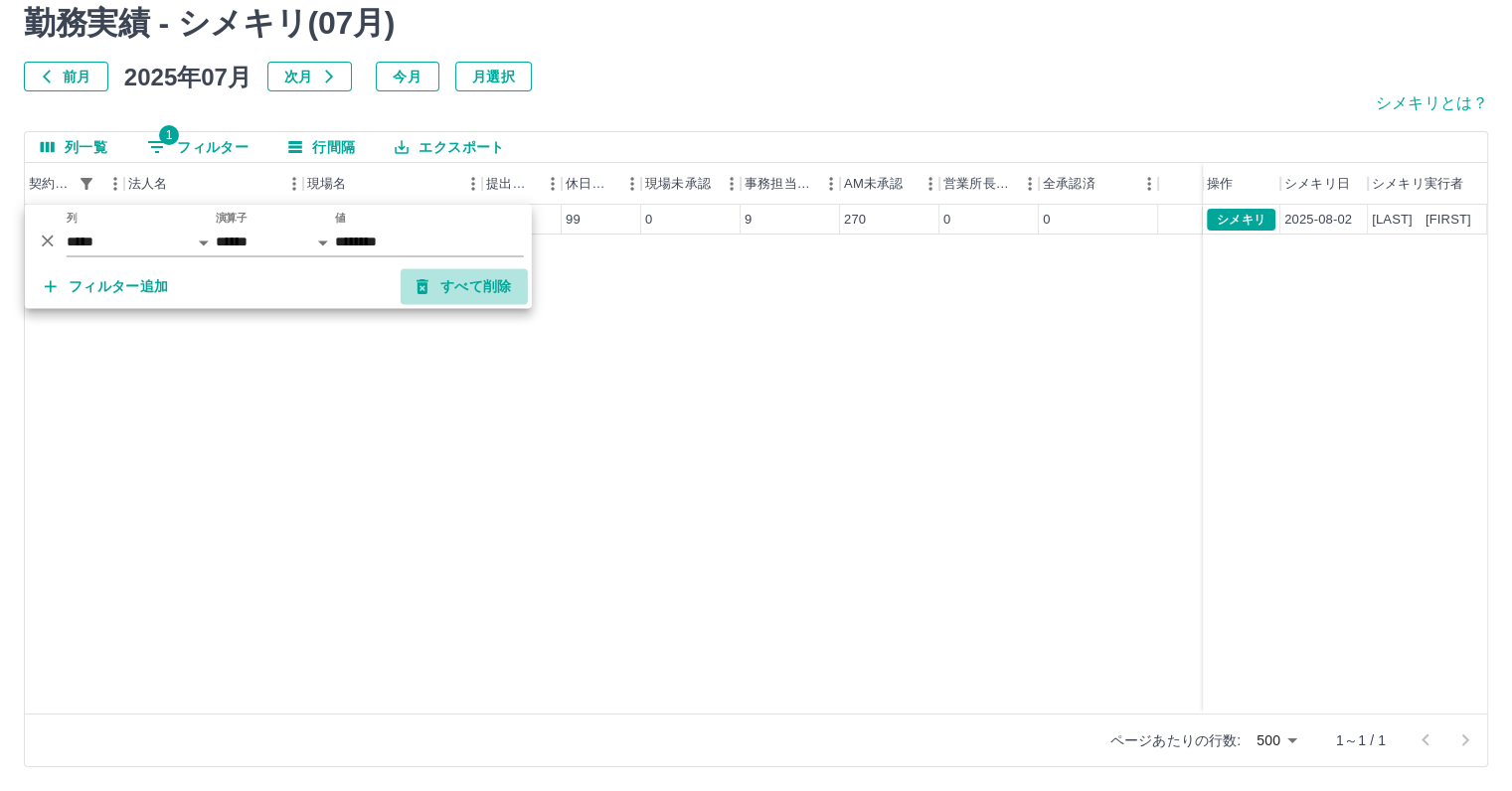 click on "すべて削除" at bounding box center (464, 287) 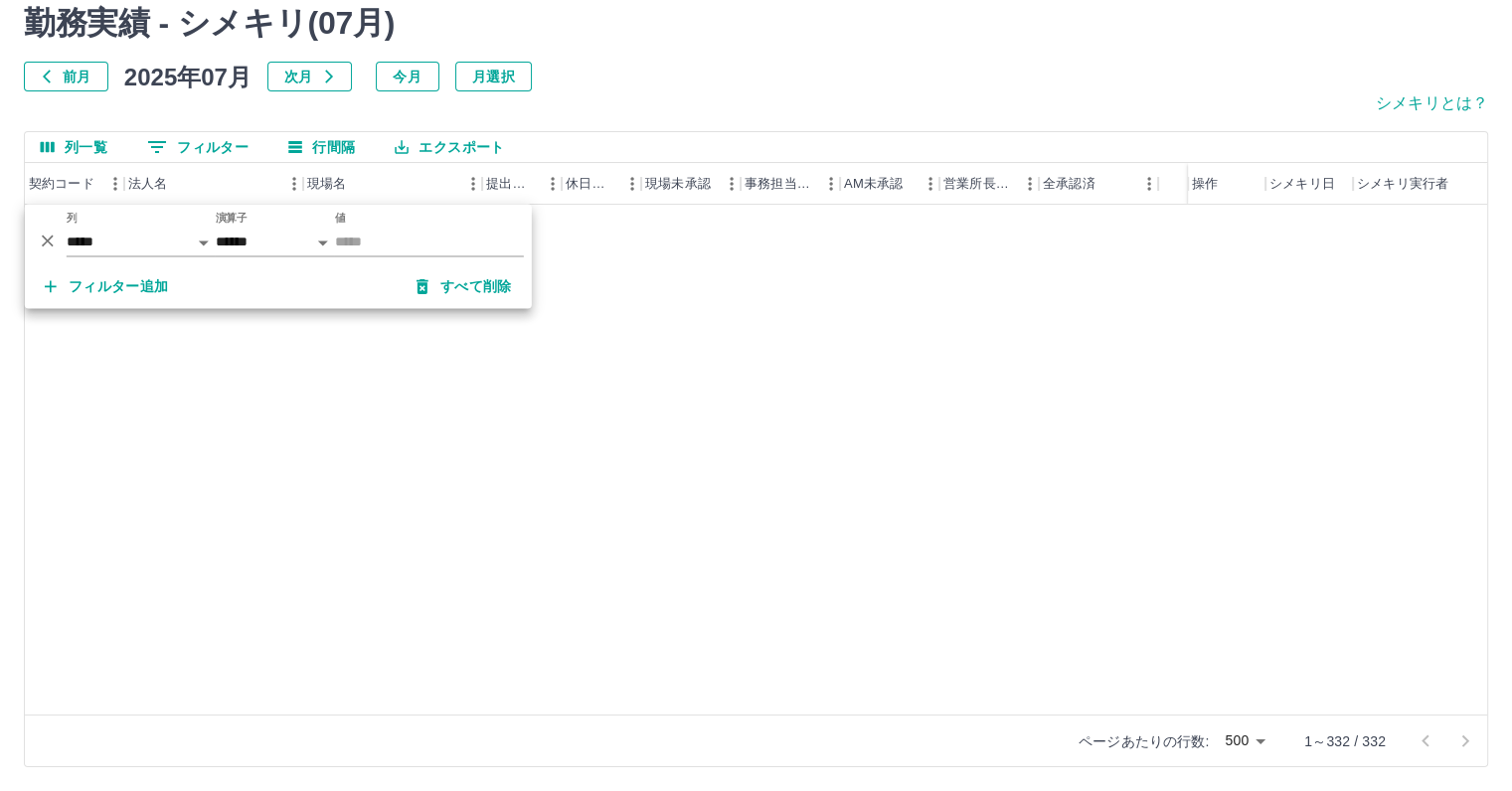 scroll, scrollTop: 9387, scrollLeft: 0, axis: vertical 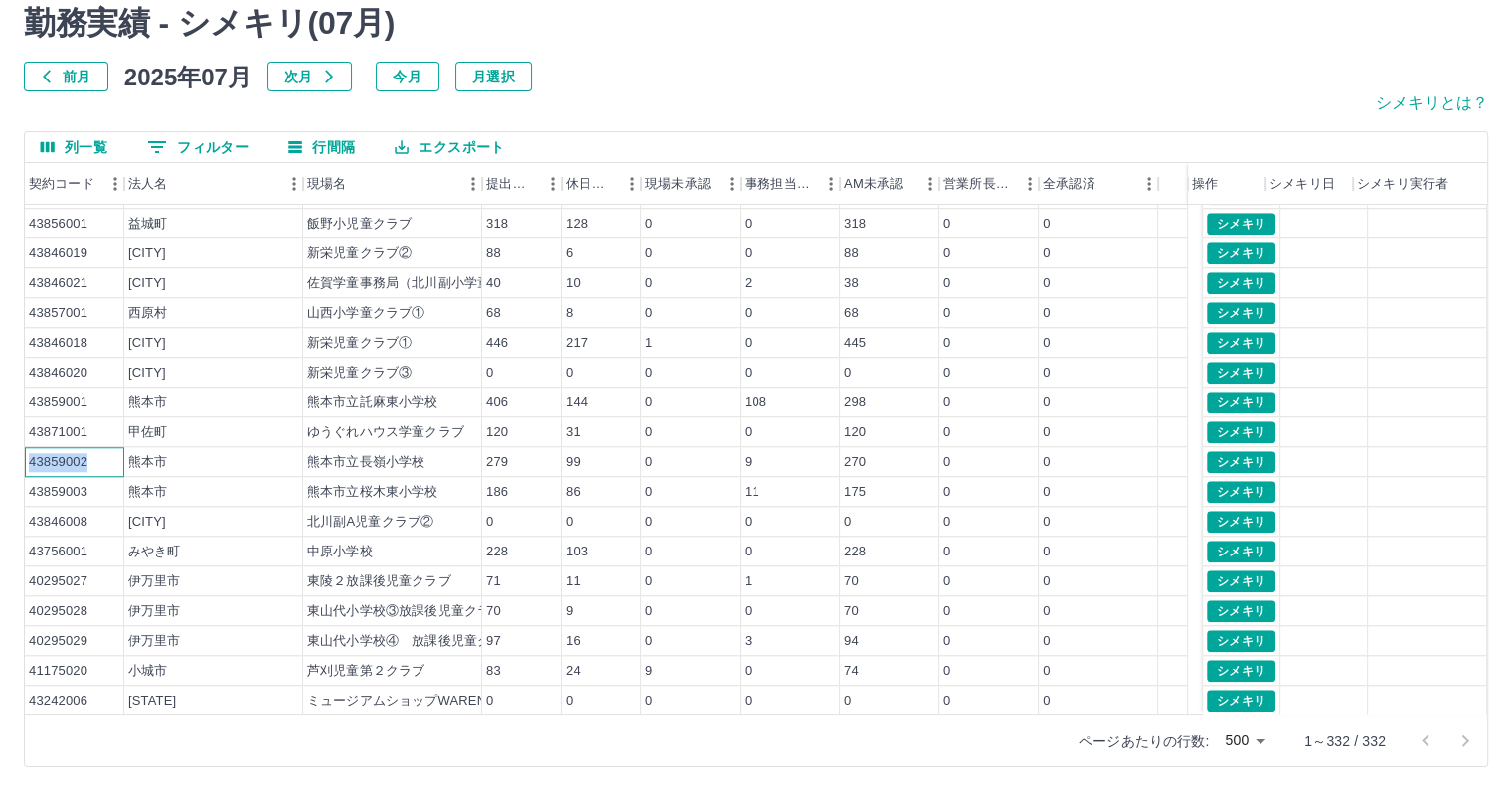drag, startPoint x: 87, startPoint y: 462, endPoint x: 31, endPoint y: 476, distance: 57.723479 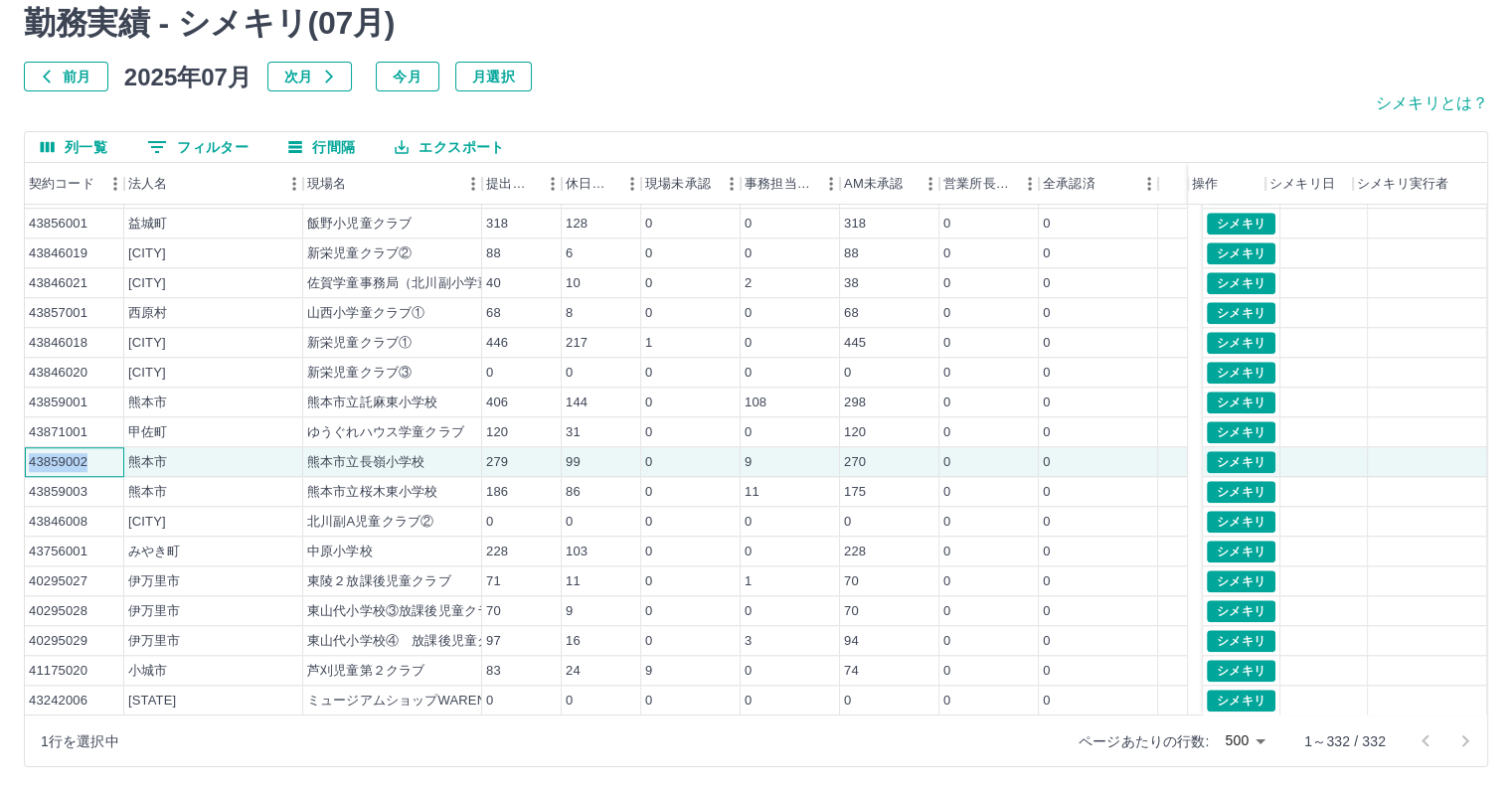 copy on "43859002" 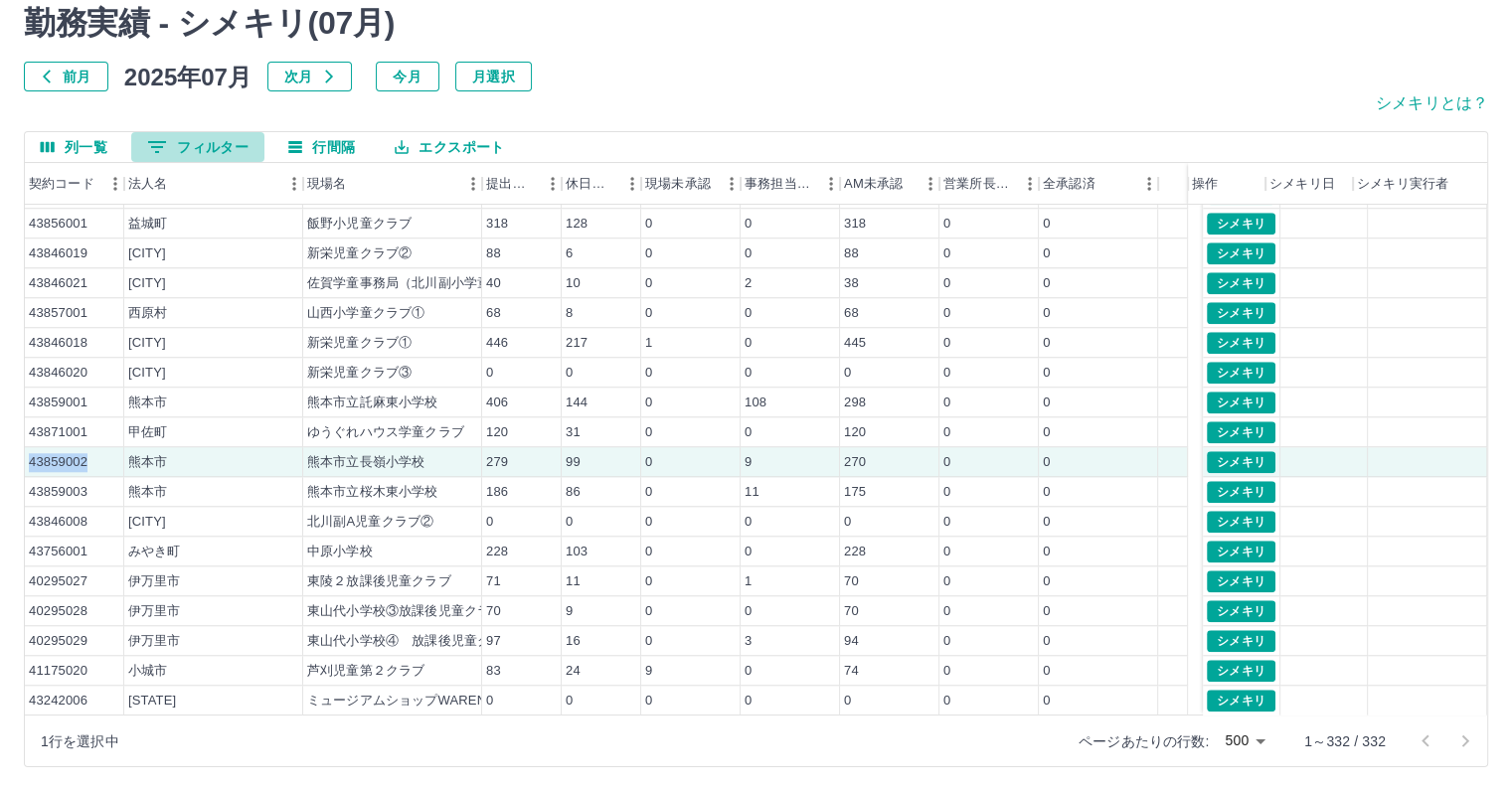 drag, startPoint x: 189, startPoint y: 146, endPoint x: 198, endPoint y: 172, distance: 27.513633 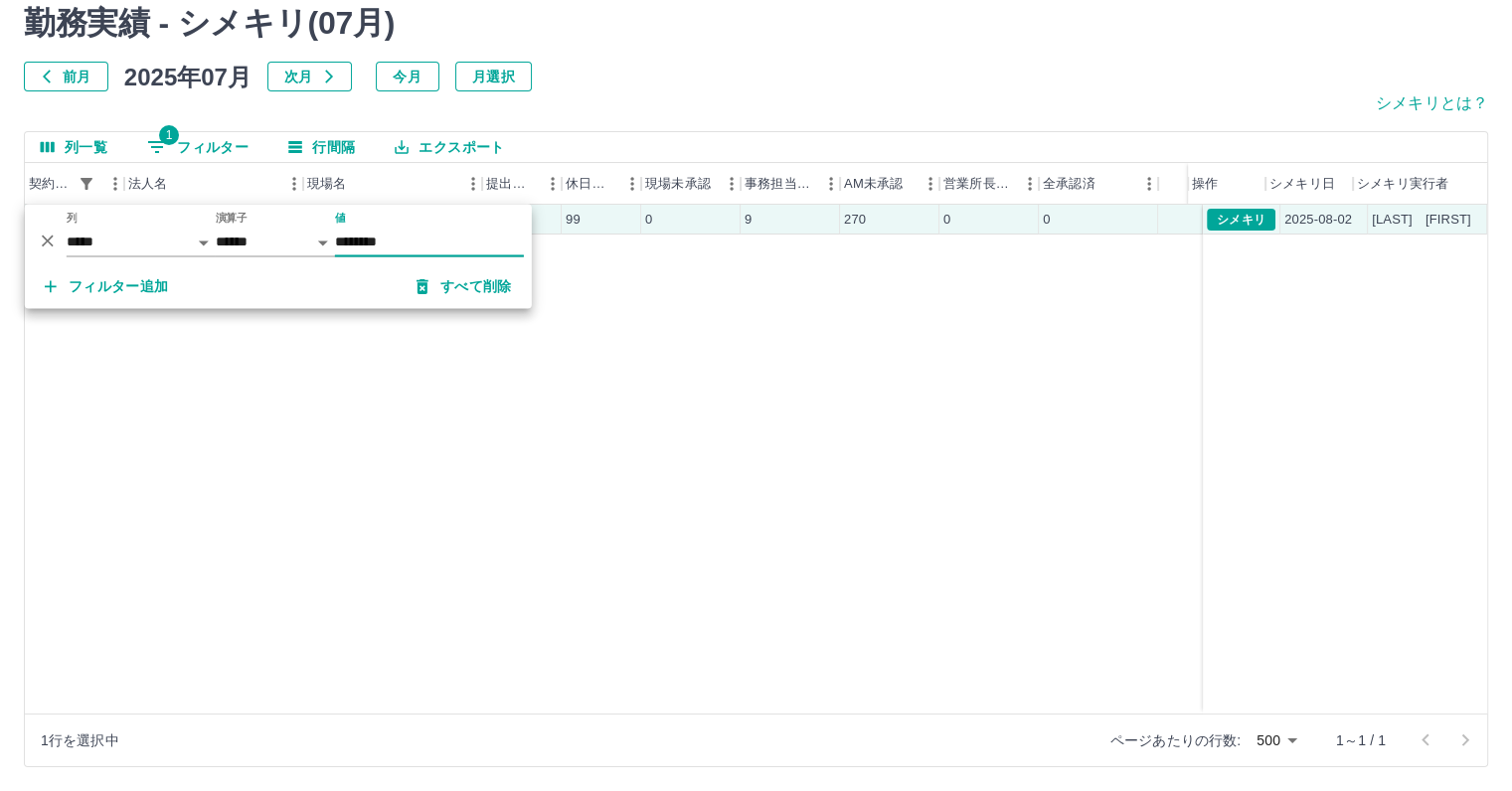 scroll, scrollTop: 0, scrollLeft: 0, axis: both 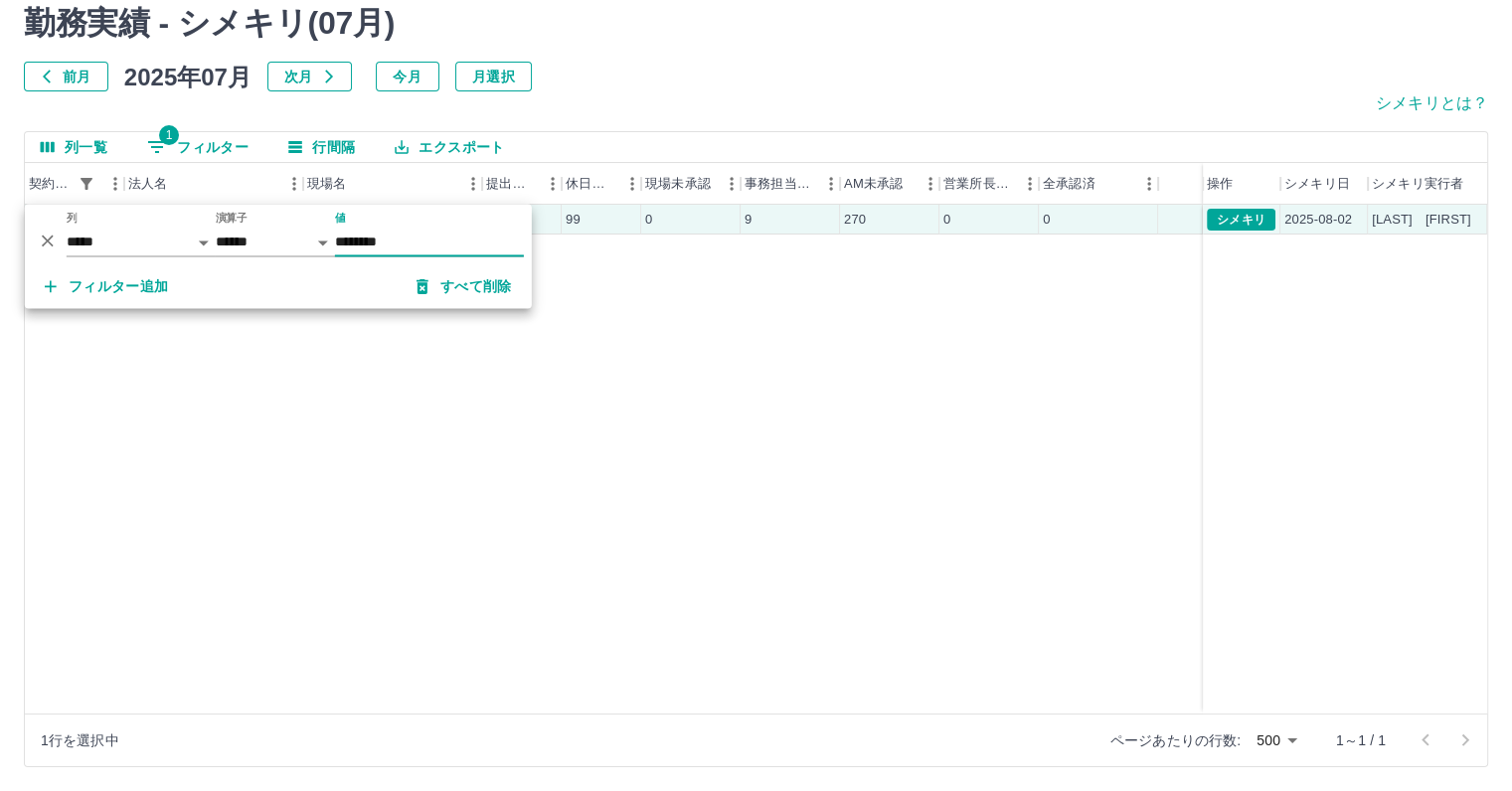 type on "********" 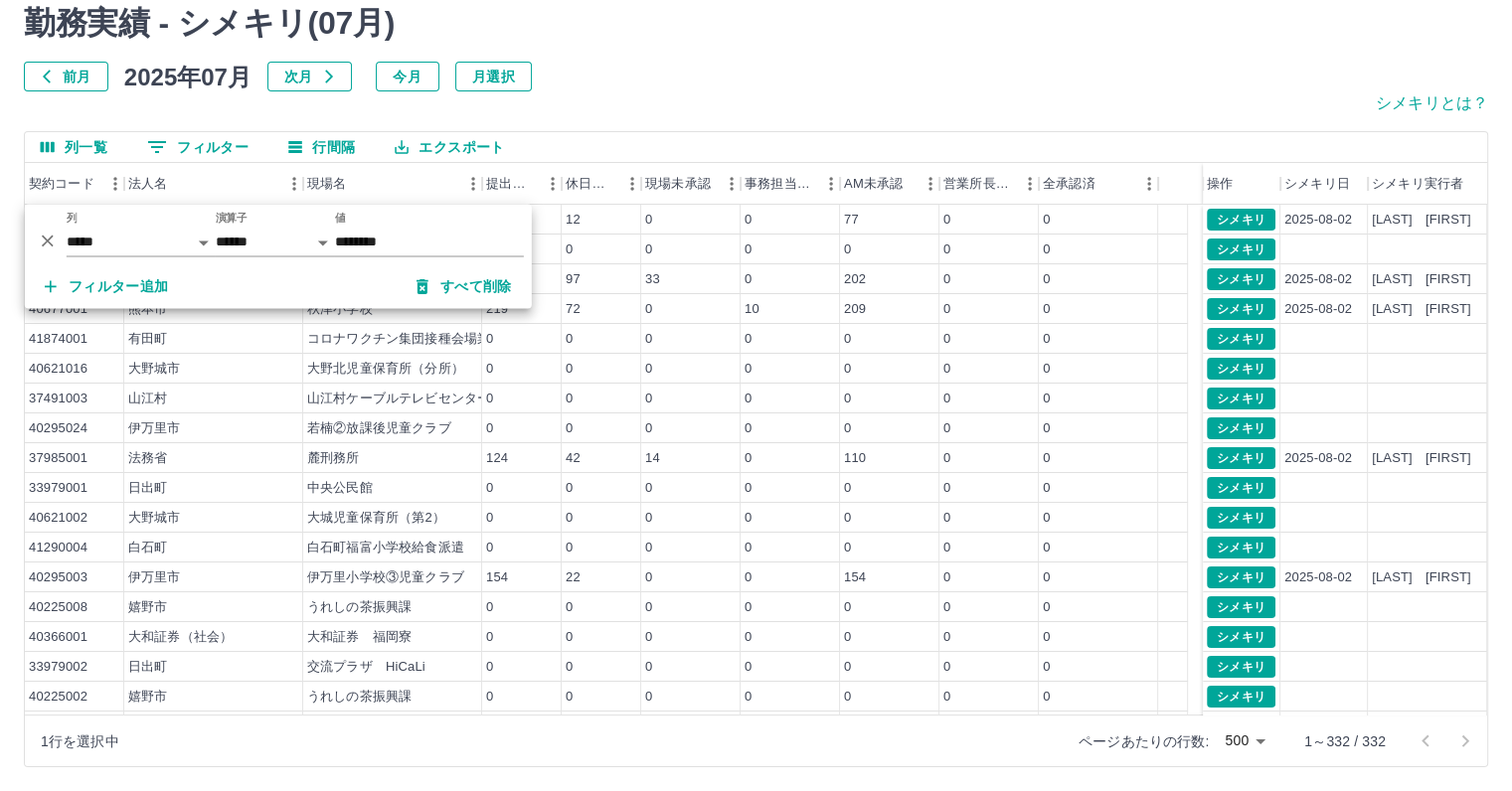 type 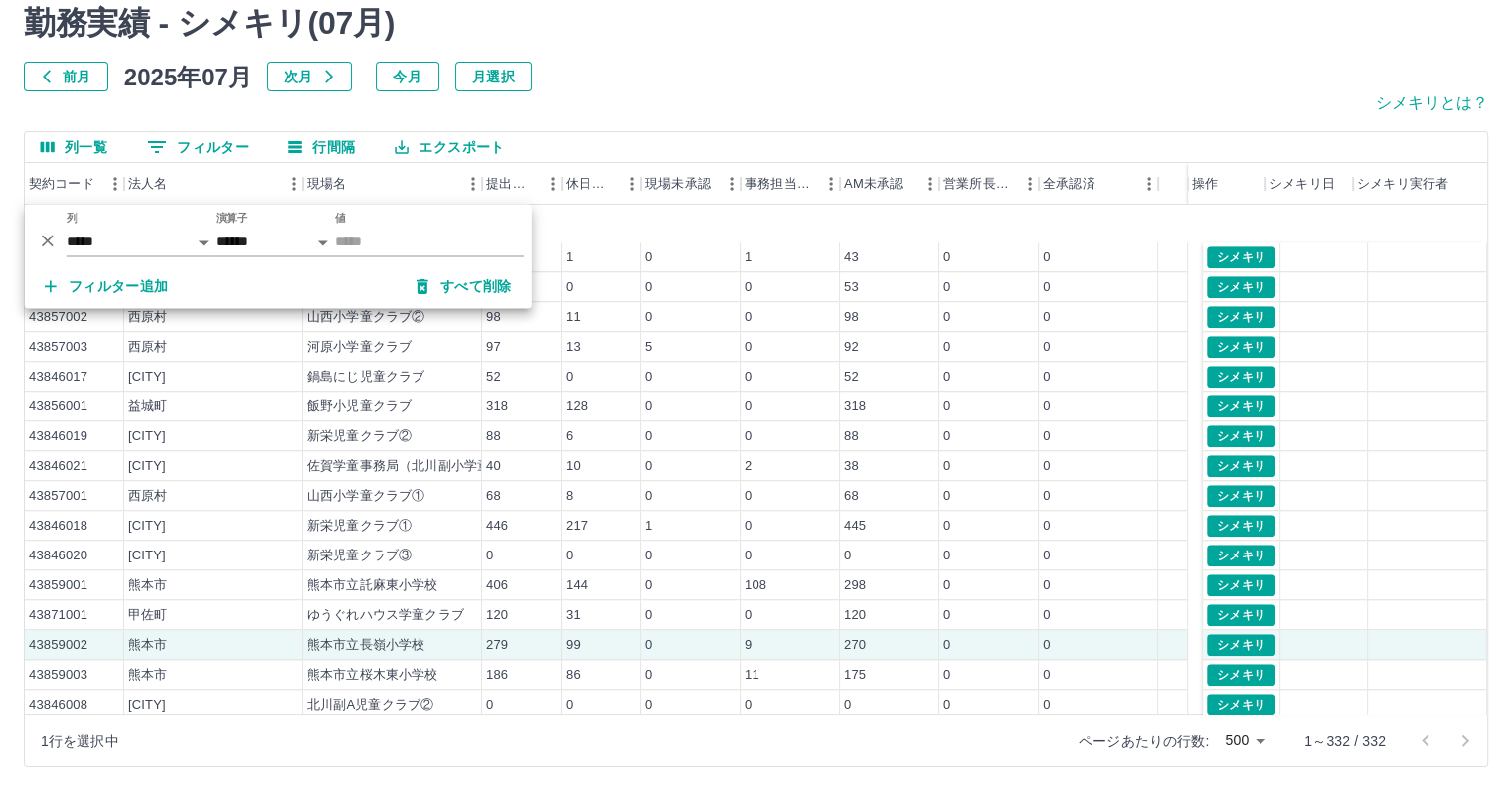 scroll, scrollTop: 9387, scrollLeft: 0, axis: vertical 